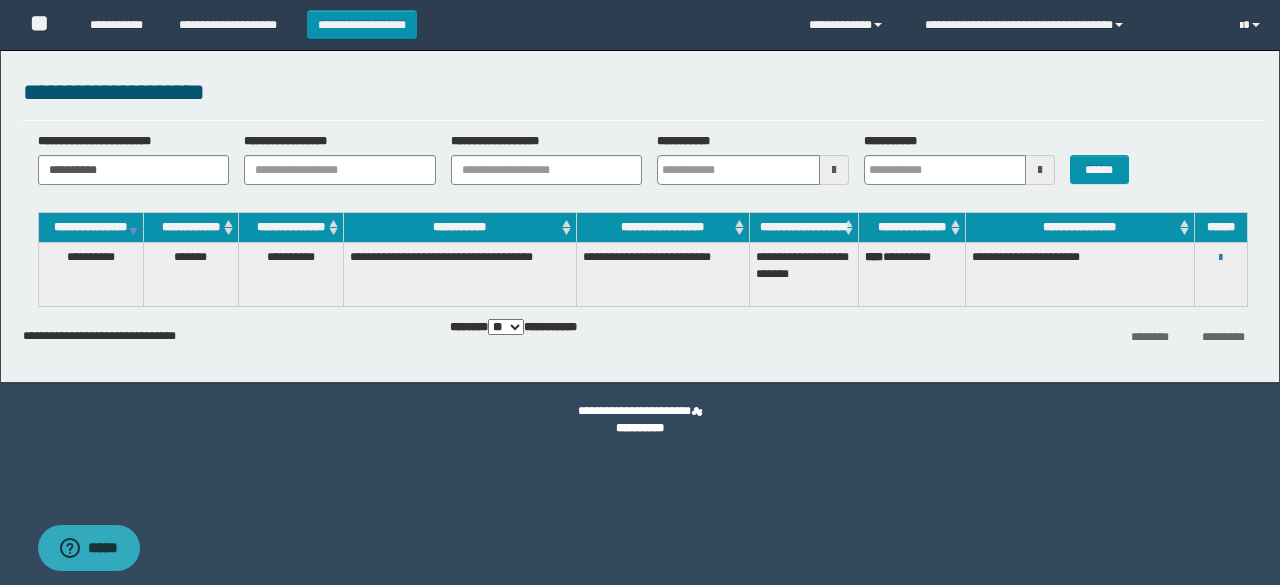 scroll, scrollTop: 0, scrollLeft: 0, axis: both 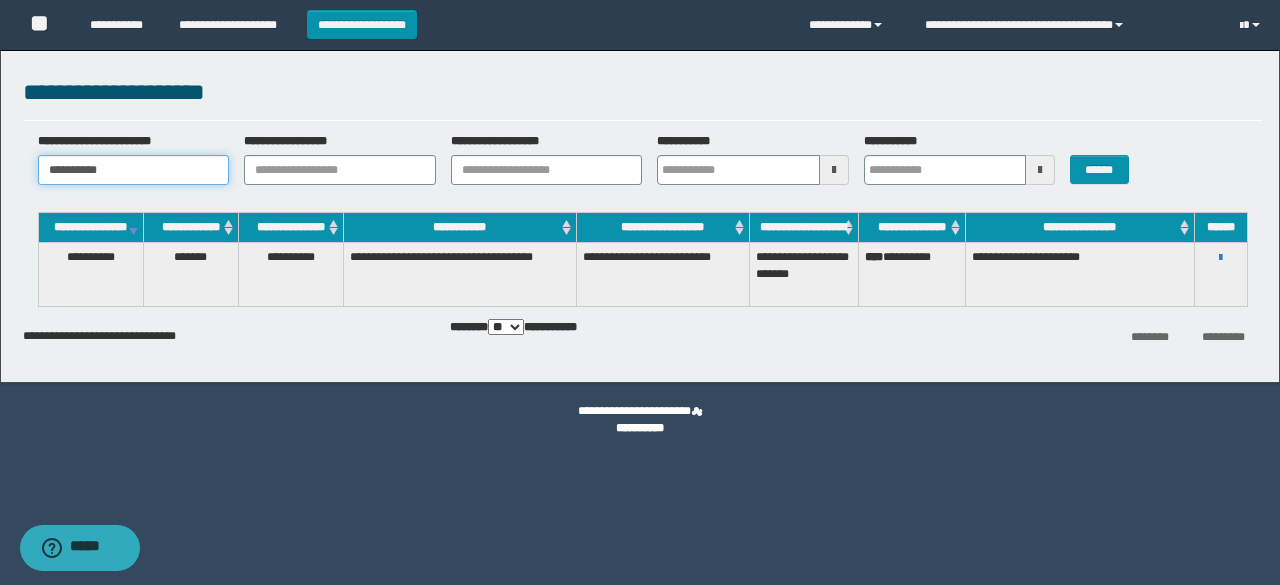 click on "**********" at bounding box center [134, 170] 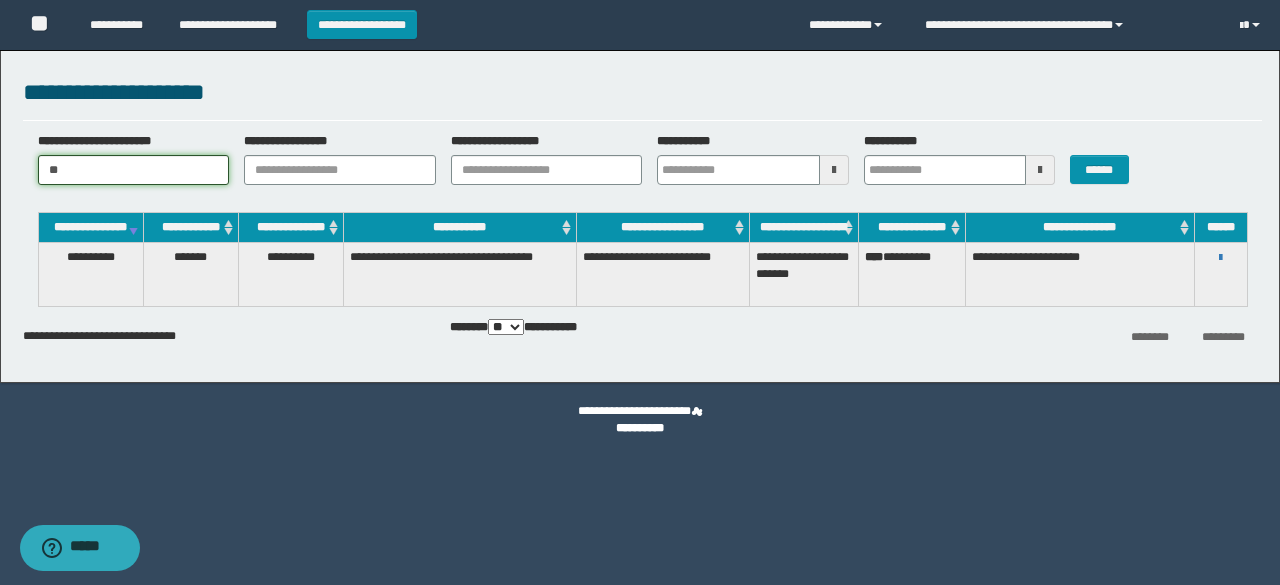 type on "*" 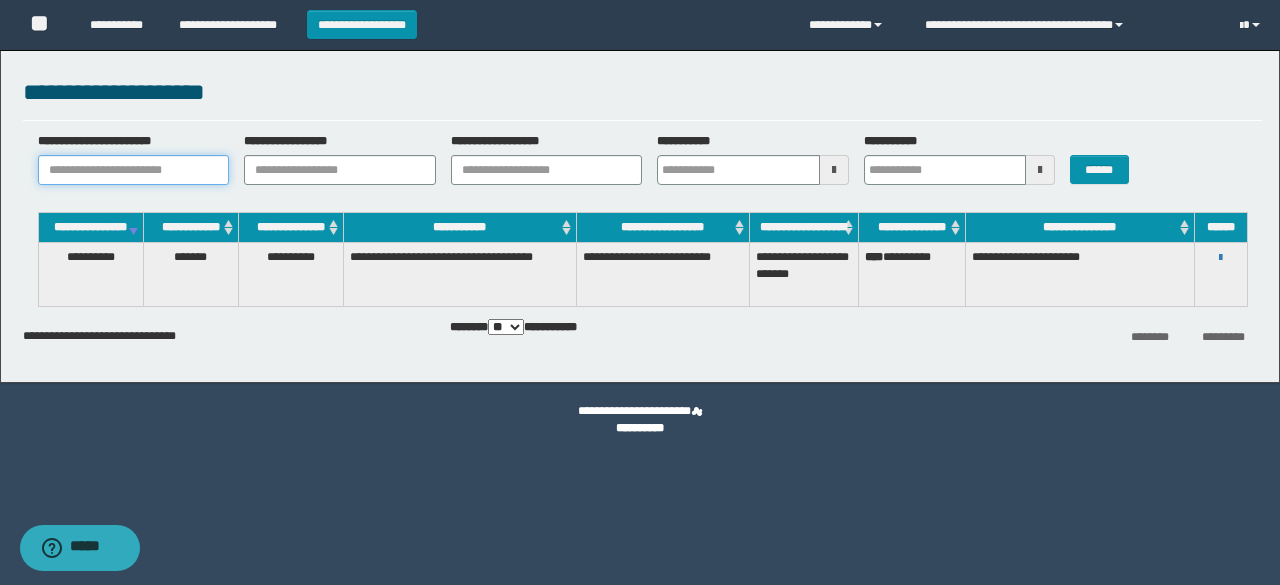 paste on "********" 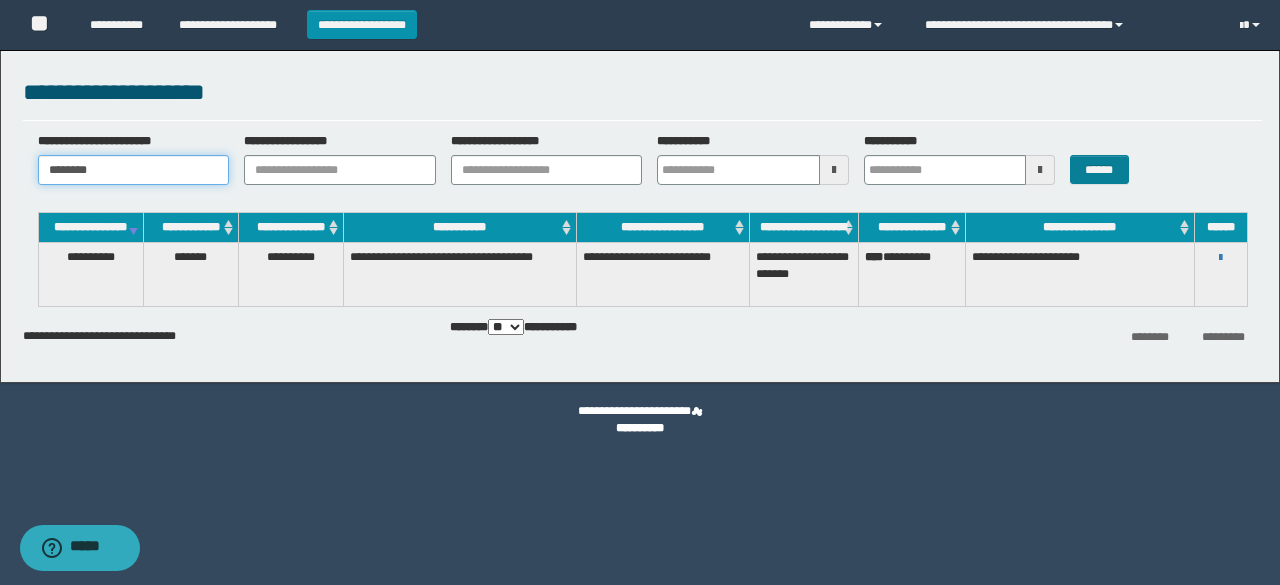 type on "********" 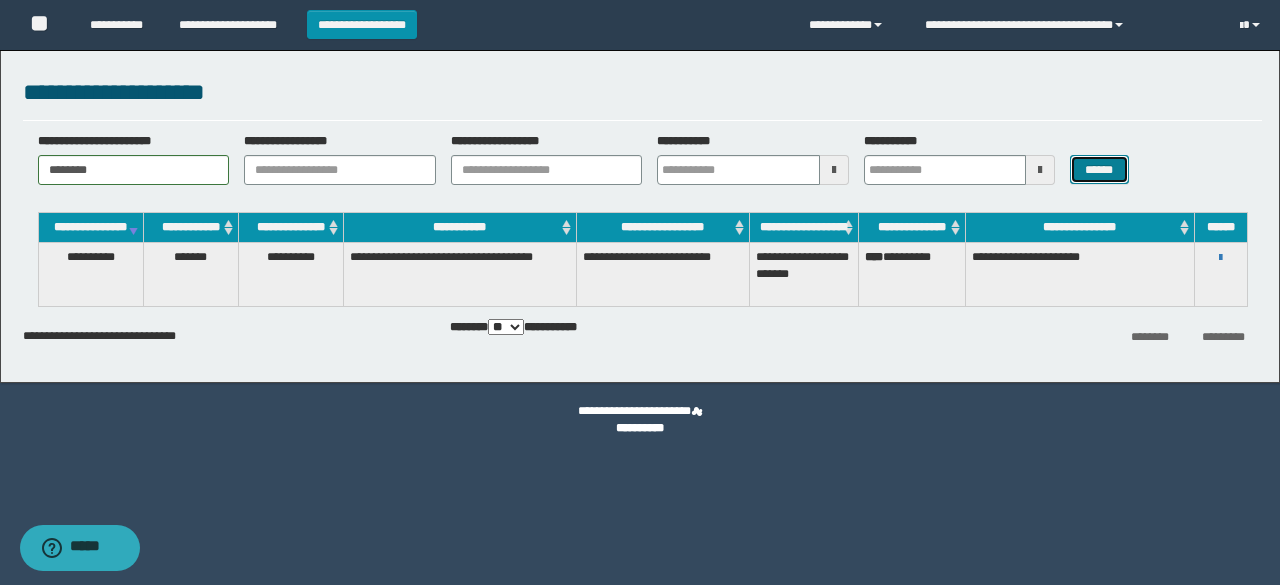 click on "******" at bounding box center [1099, 169] 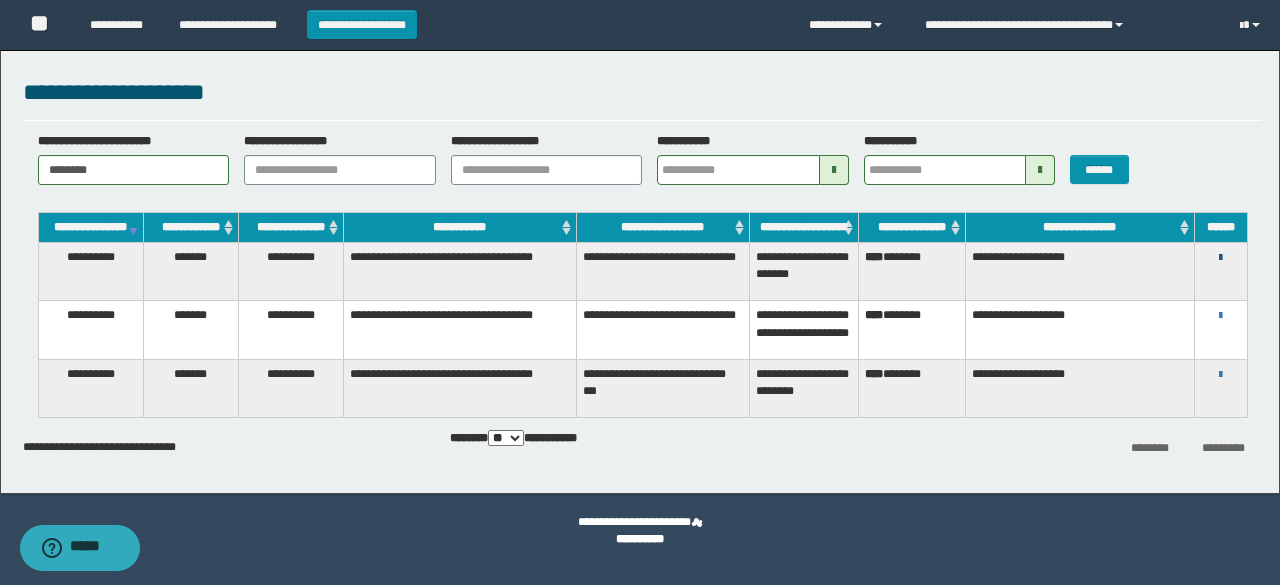 click at bounding box center [1220, 258] 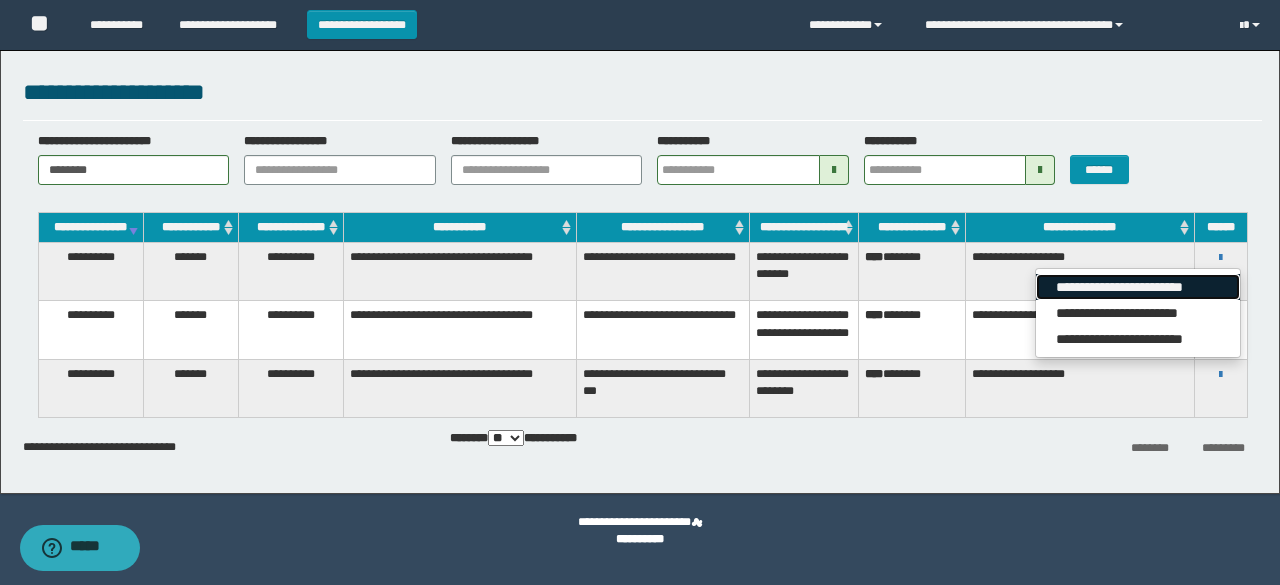 click on "**********" at bounding box center [1137, 287] 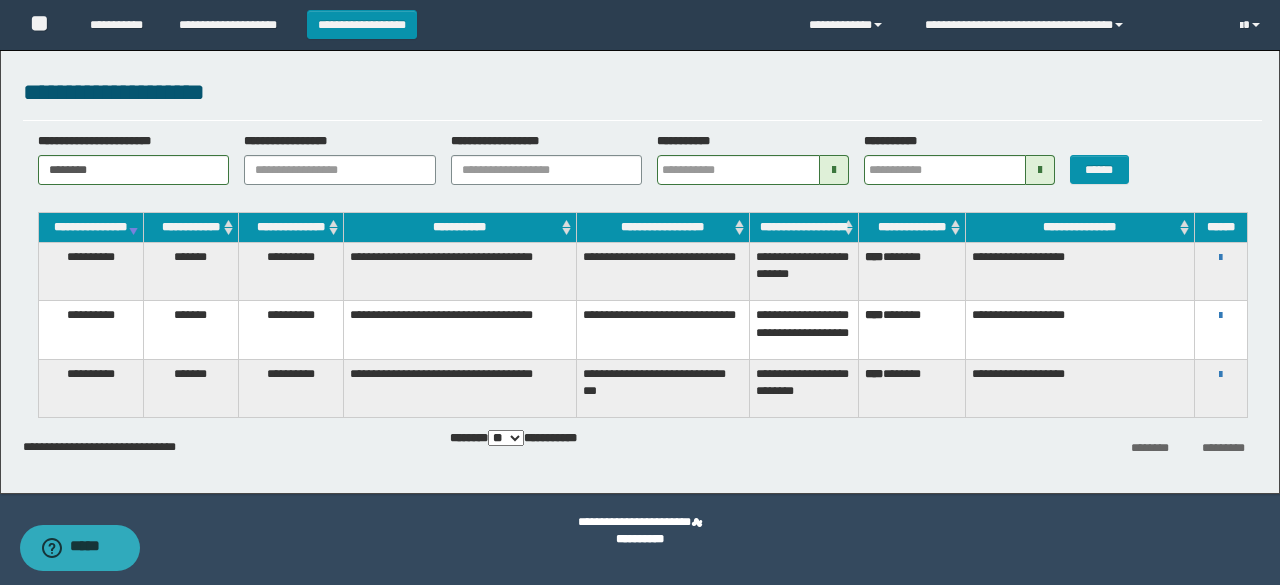 click on "**********" at bounding box center [640, 267] 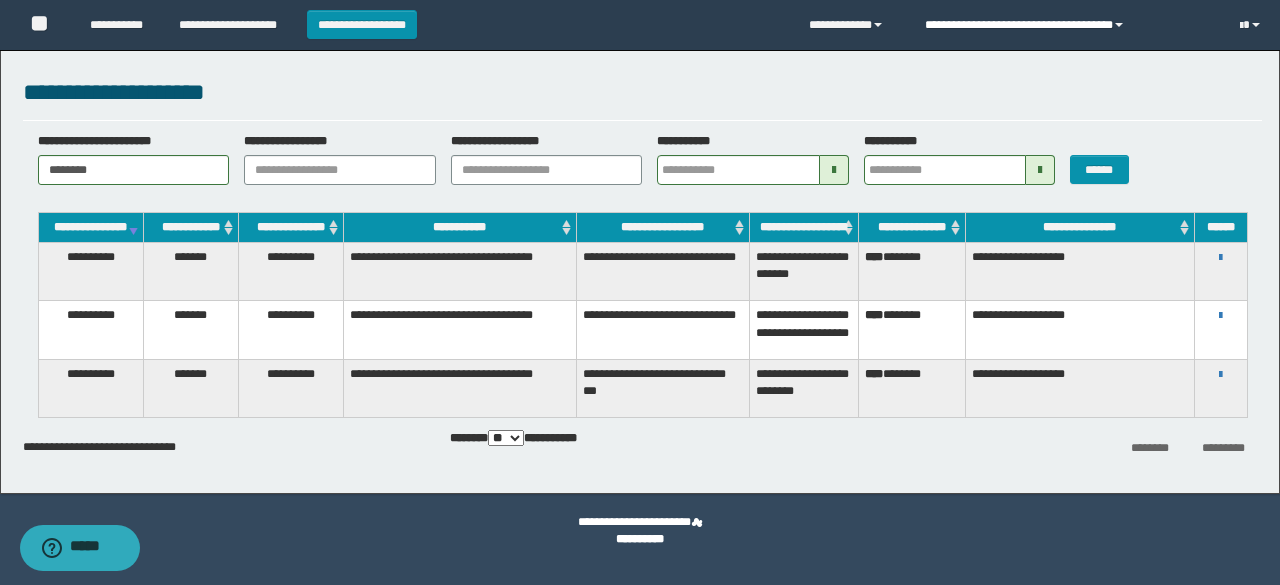 click on "**********" at bounding box center (1067, 25) 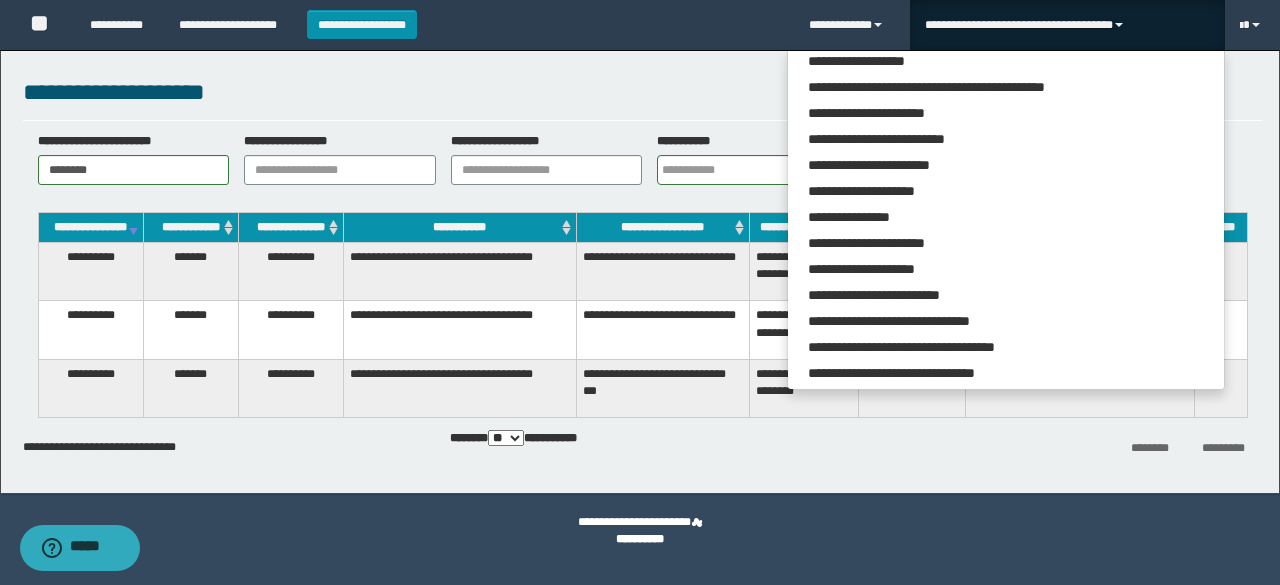 scroll, scrollTop: 113, scrollLeft: 0, axis: vertical 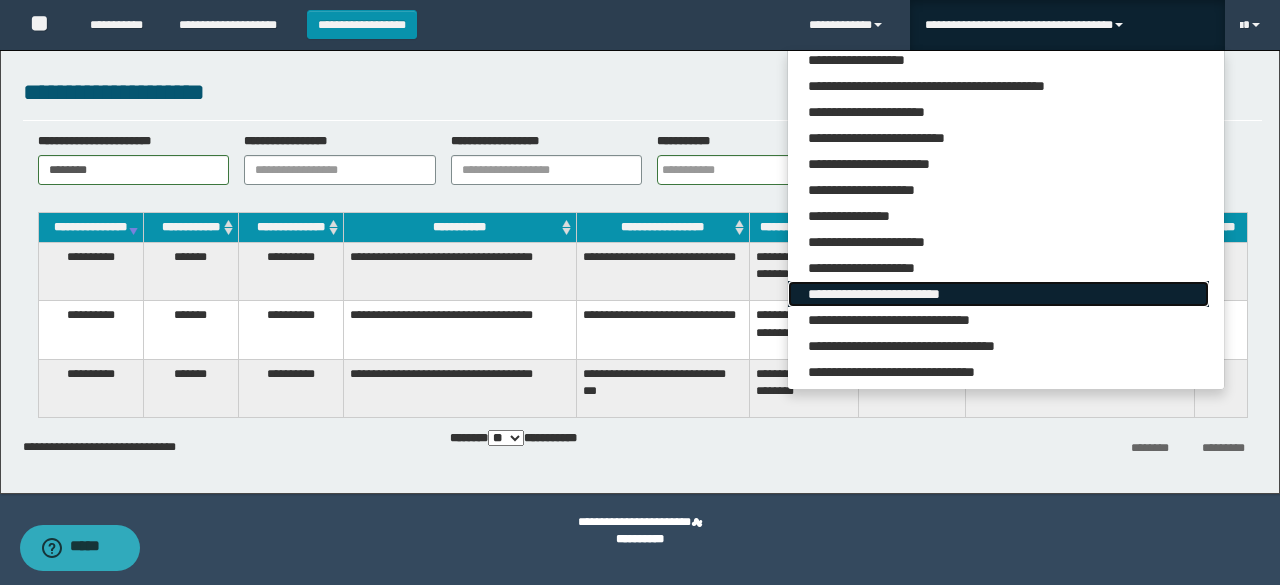 click on "**********" at bounding box center [998, 294] 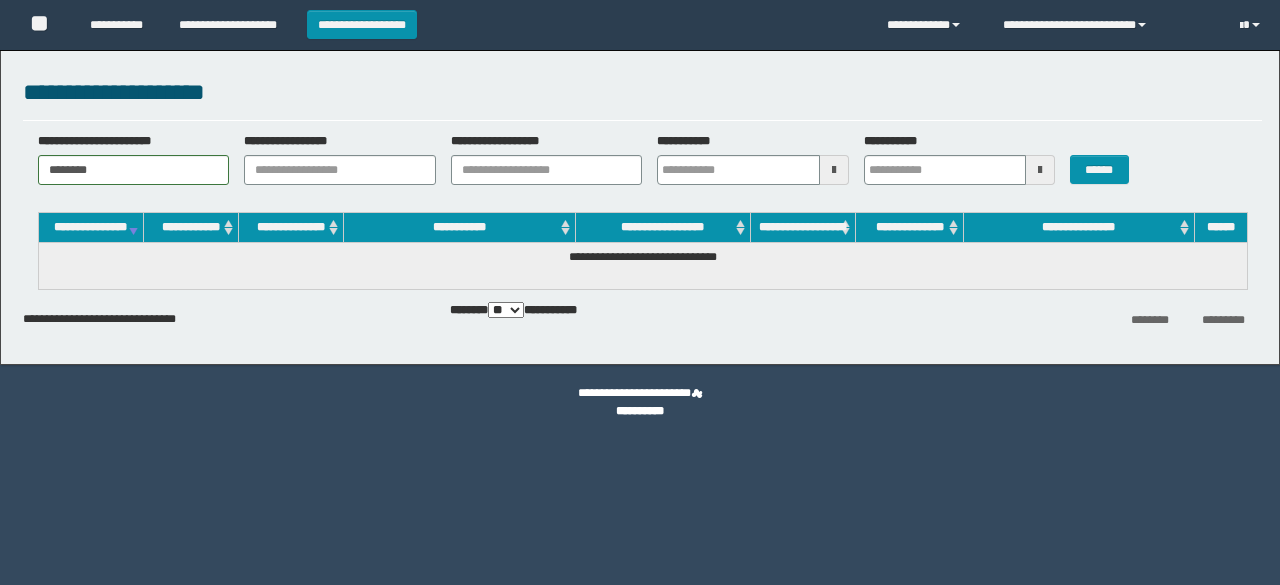 scroll, scrollTop: 0, scrollLeft: 0, axis: both 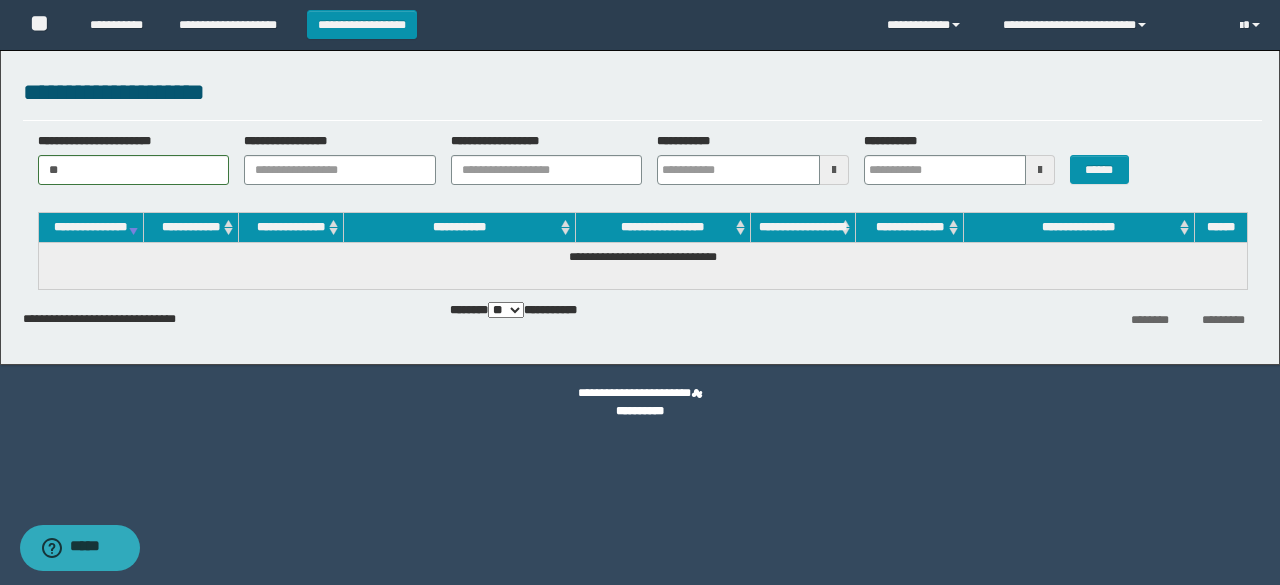 type on "*" 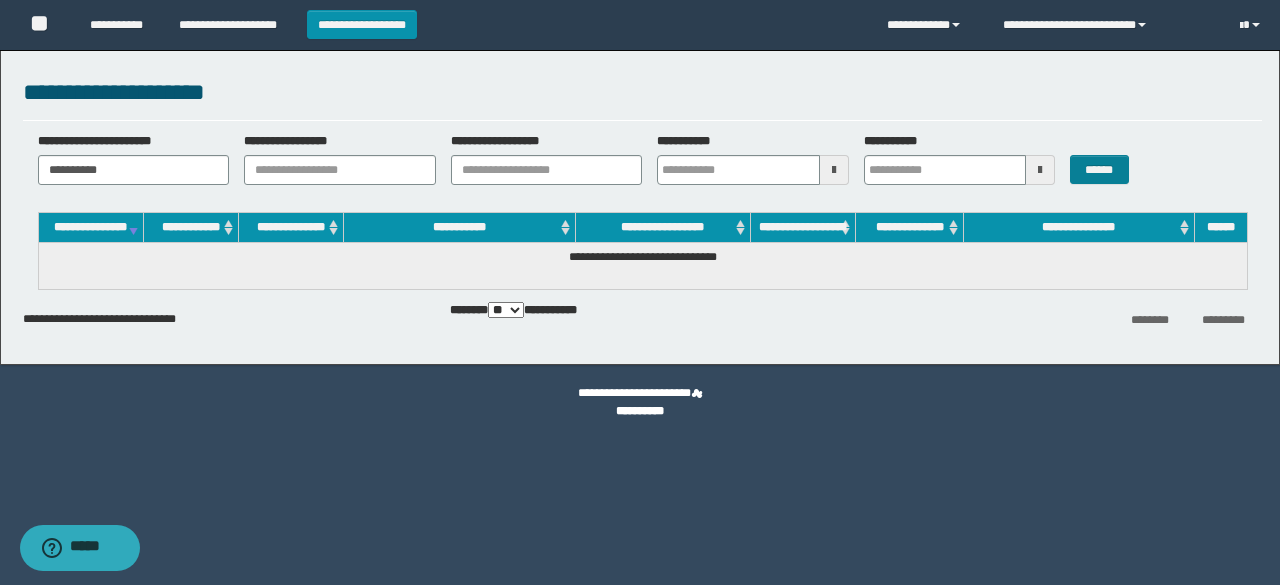 type on "**********" 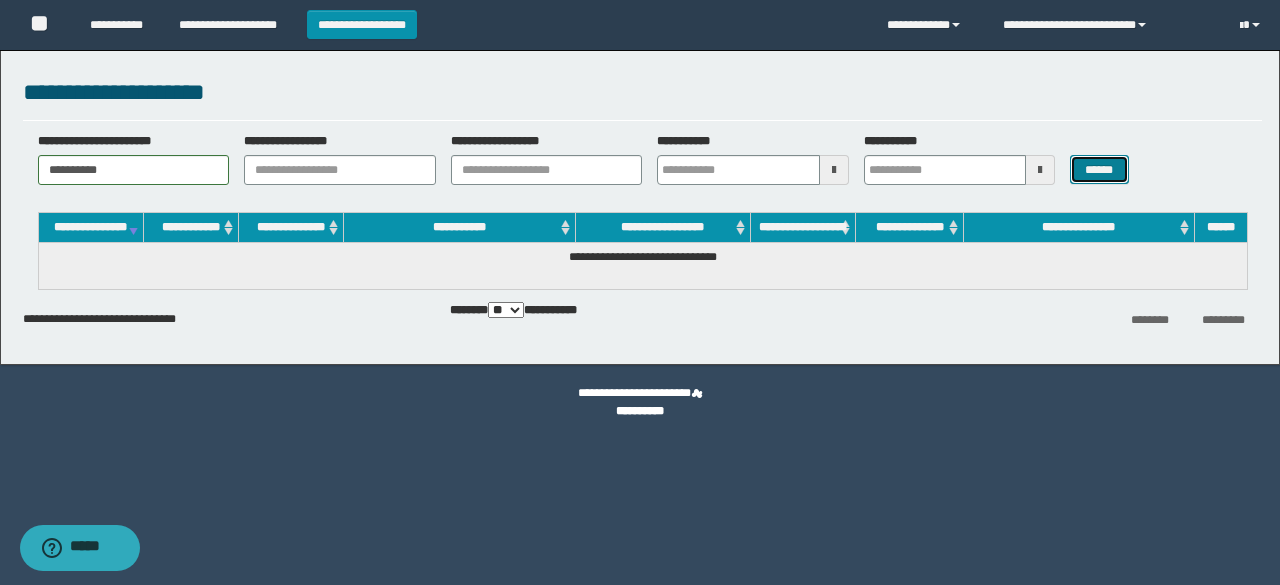 click on "******" at bounding box center [1099, 169] 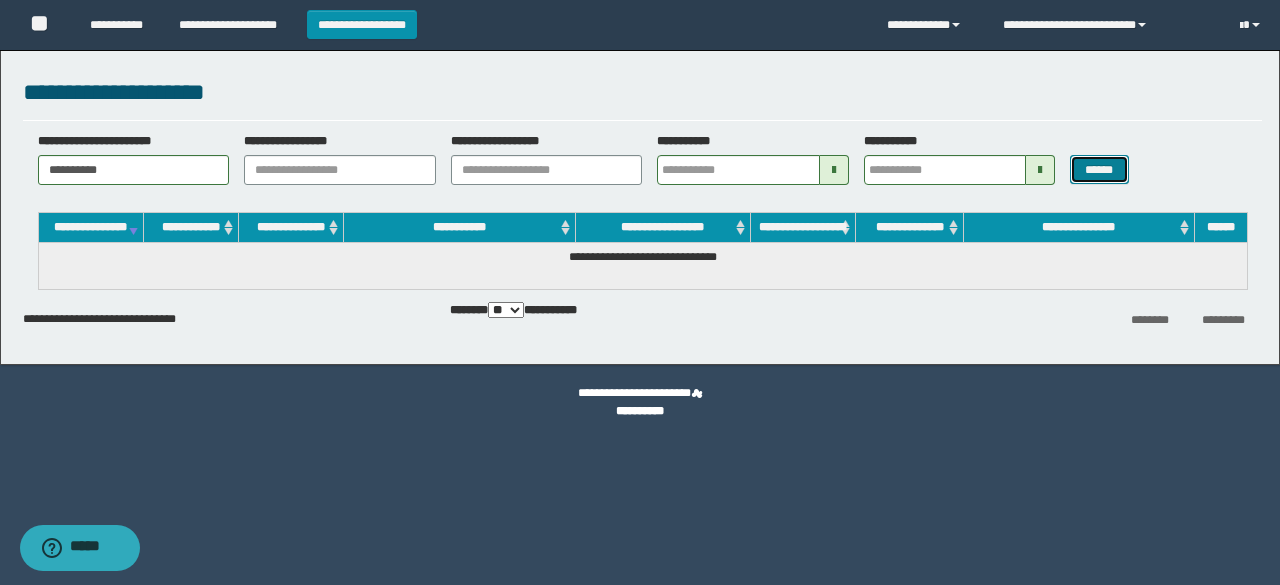 click on "******" at bounding box center (1099, 169) 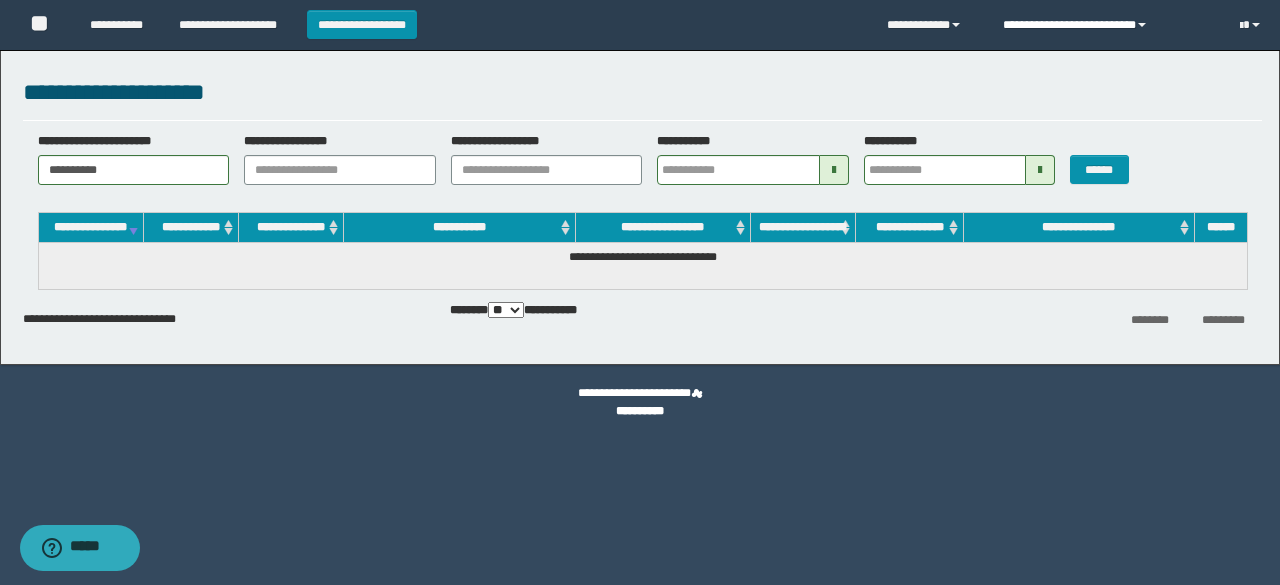 click on "**********" at bounding box center (1106, 25) 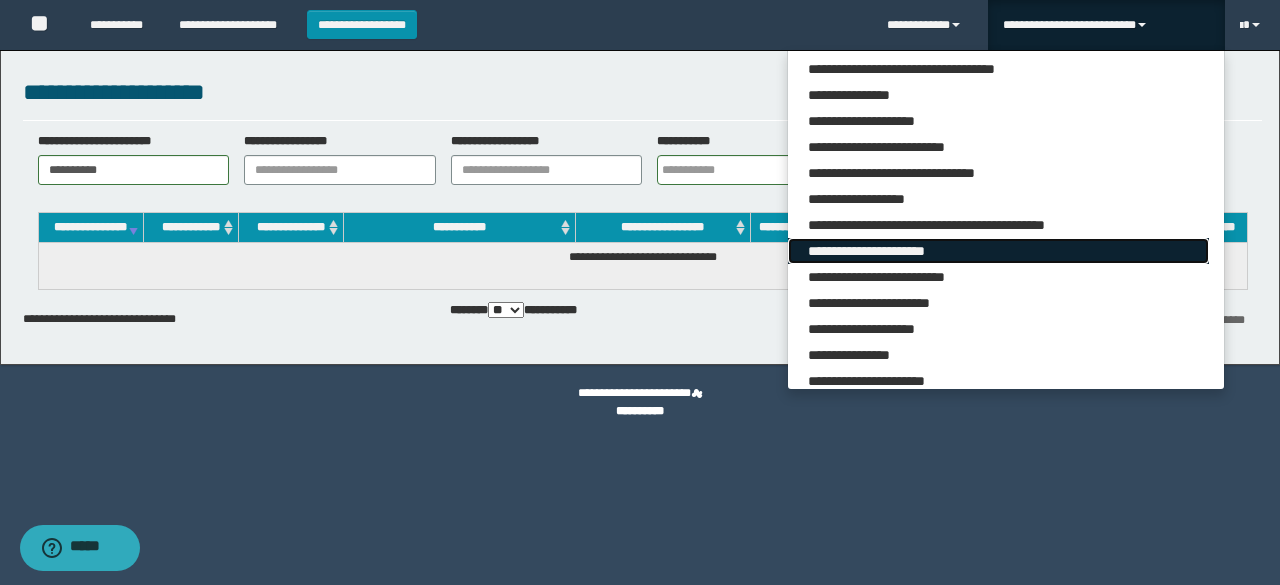 click on "**********" at bounding box center [998, 251] 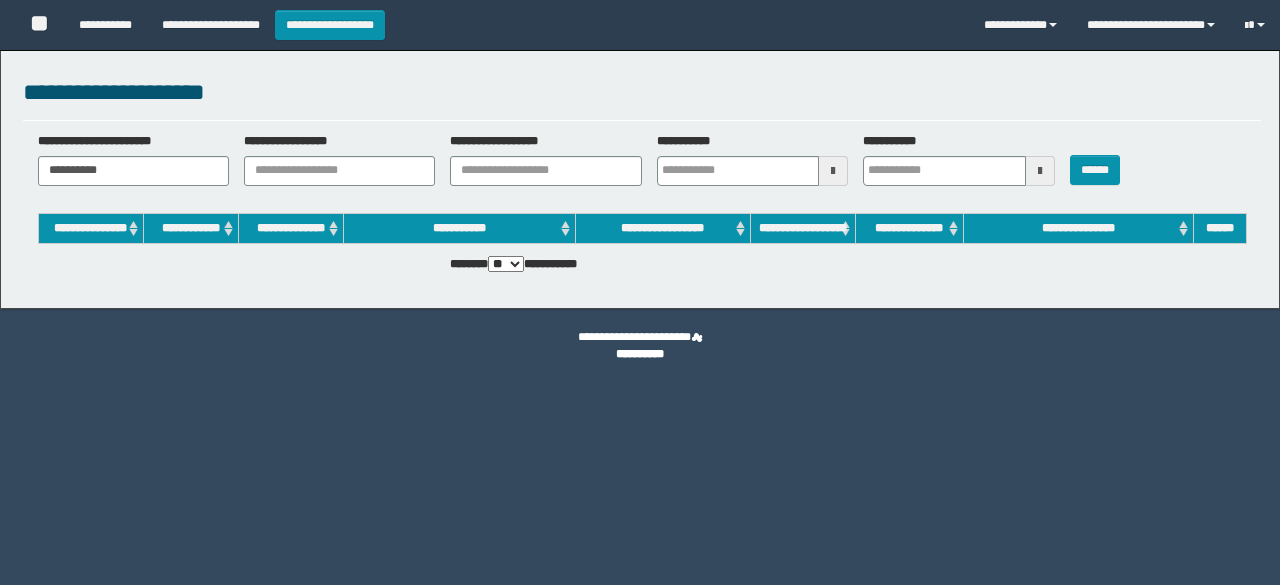 scroll, scrollTop: 0, scrollLeft: 0, axis: both 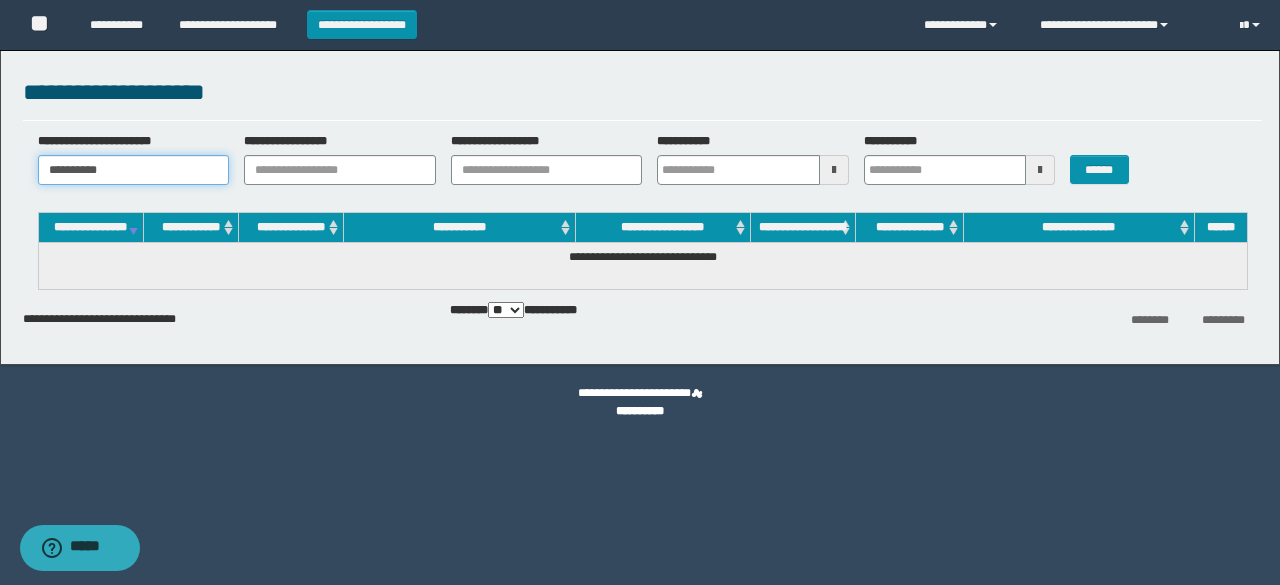 click on "**********" at bounding box center (134, 170) 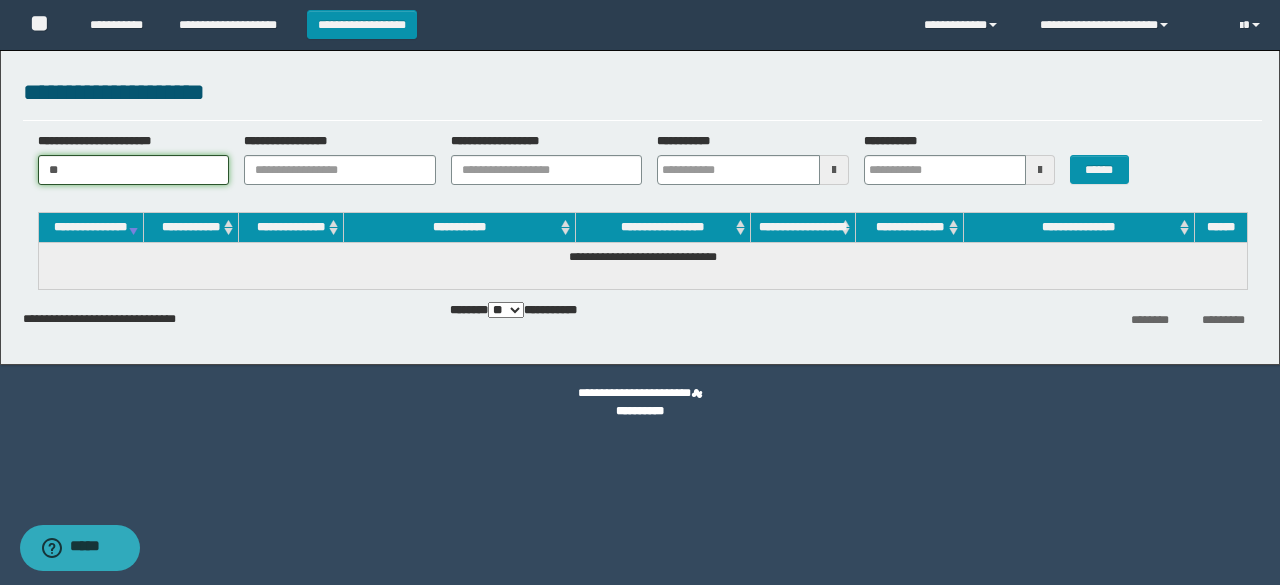 type on "*" 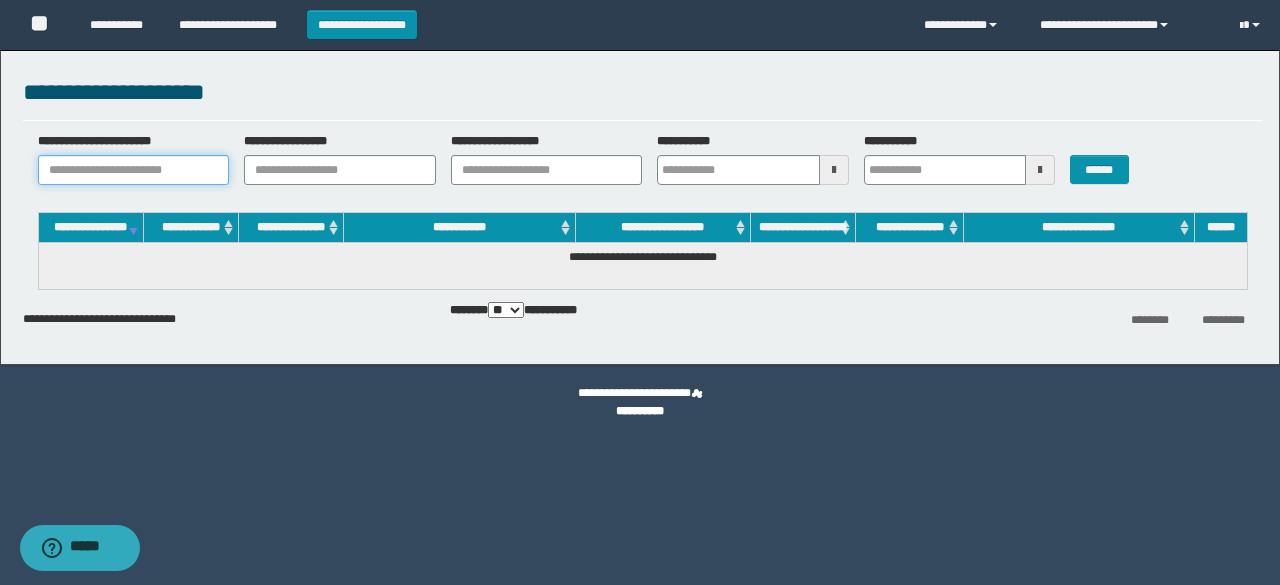 drag, startPoint x: 0, startPoint y: 0, endPoint x: 140, endPoint y: 173, distance: 222.55112 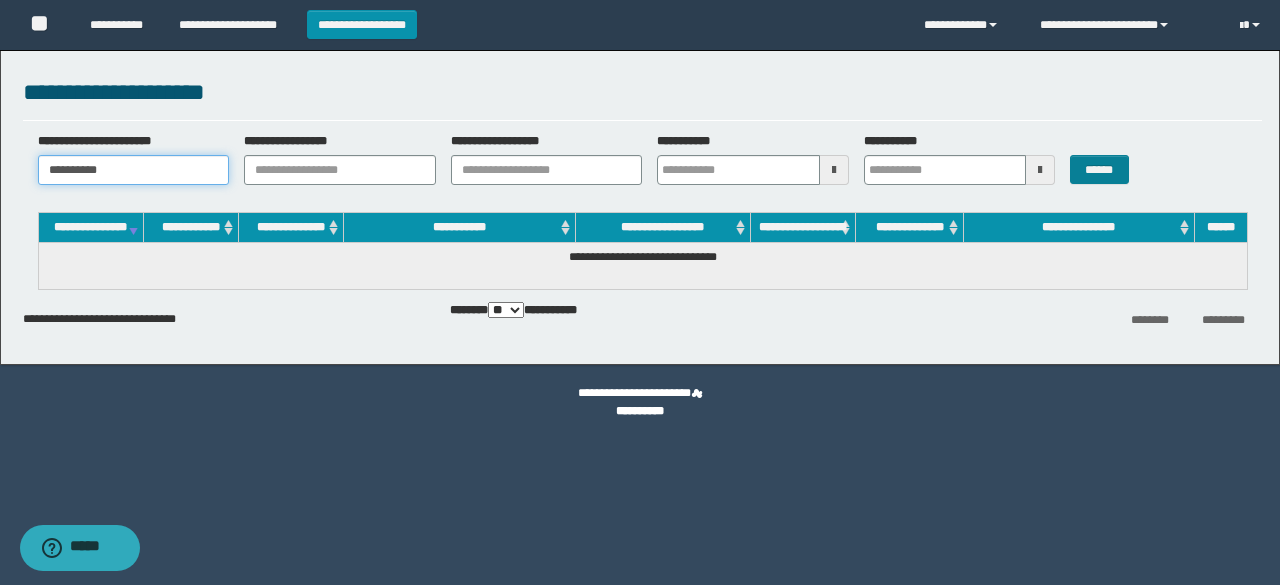 type on "**********" 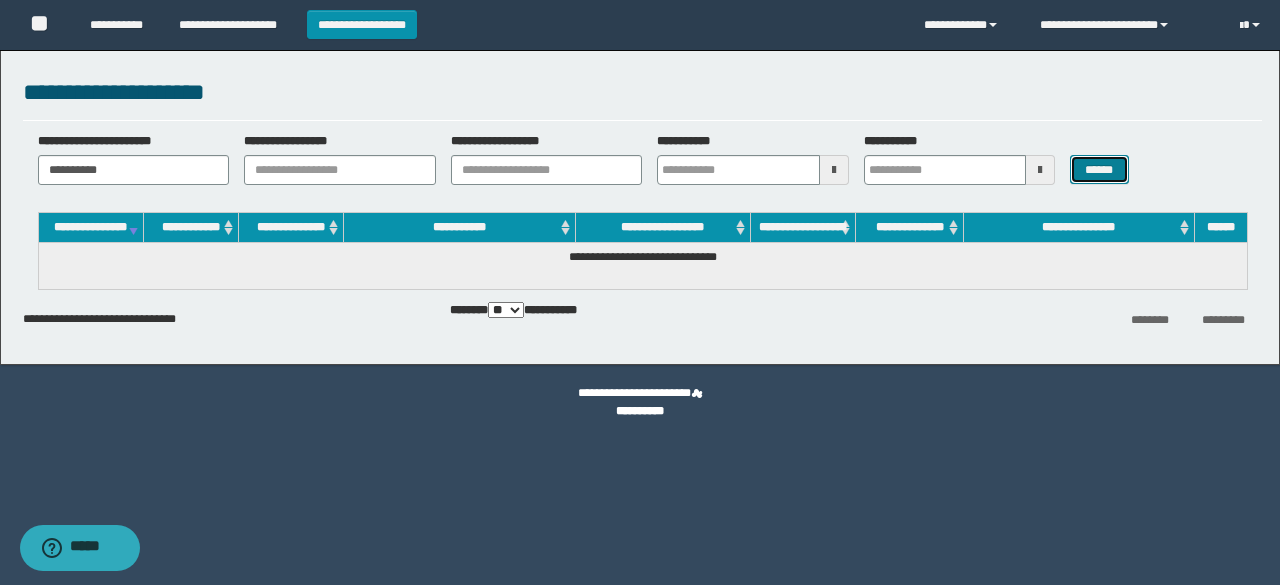 click on "******" at bounding box center [1099, 169] 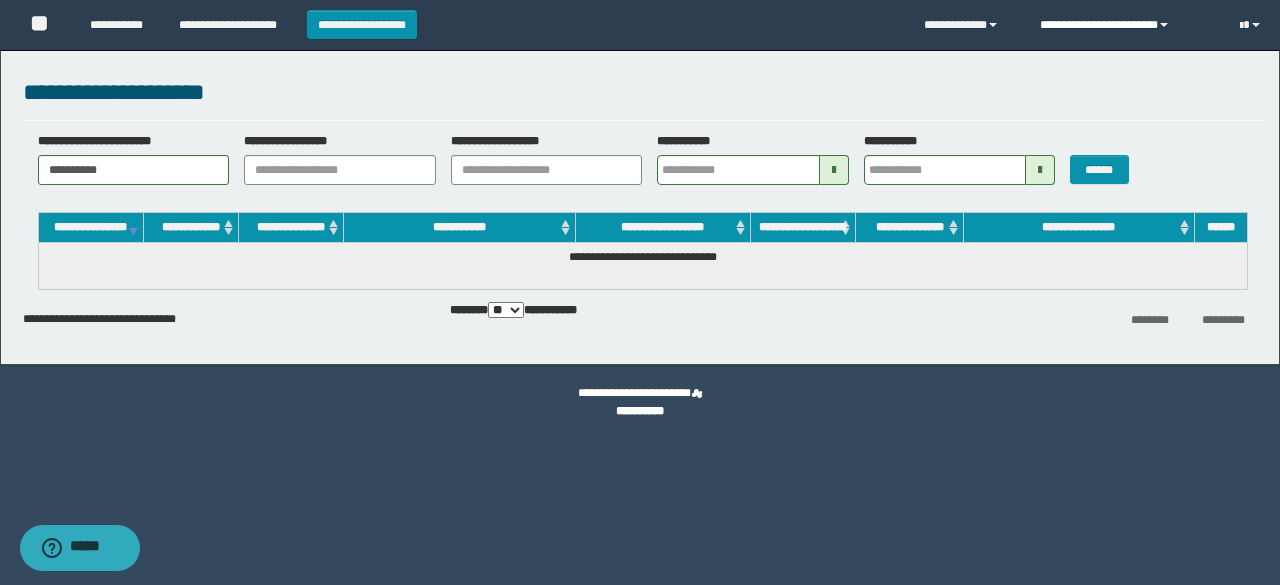 click at bounding box center (1164, 25) 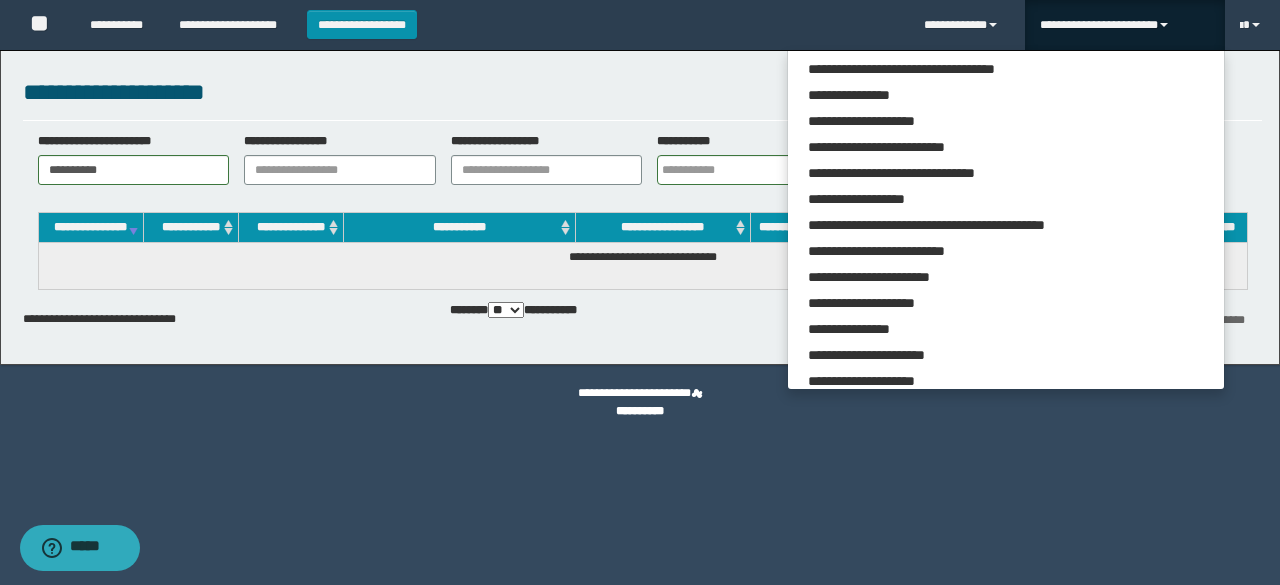 scroll, scrollTop: 113, scrollLeft: 0, axis: vertical 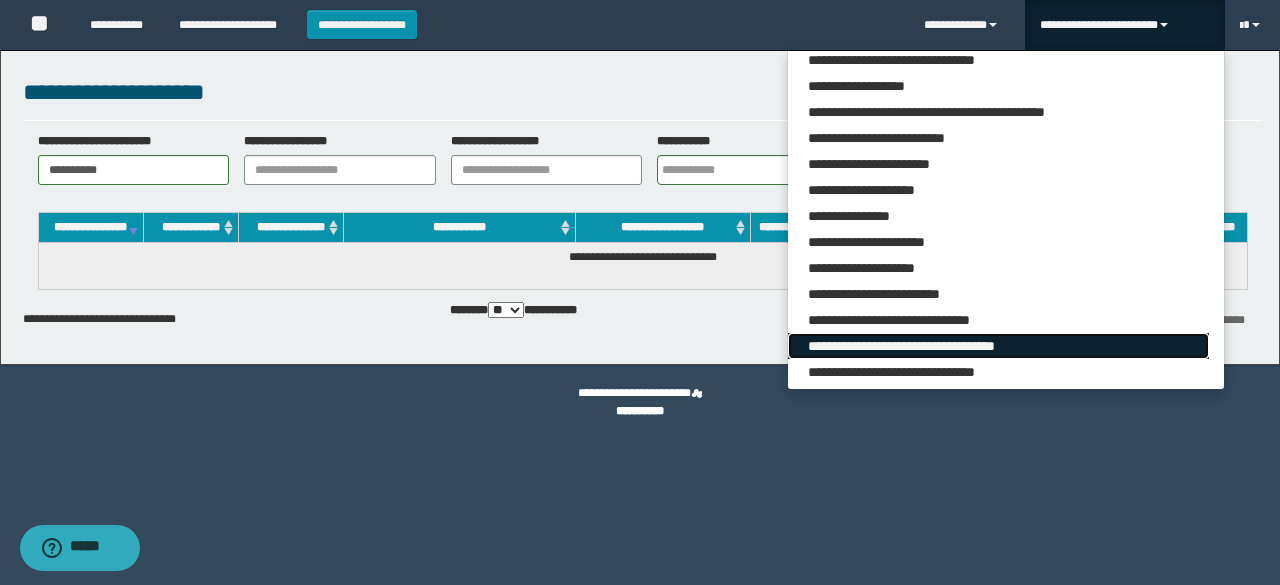 click on "**********" at bounding box center (998, 346) 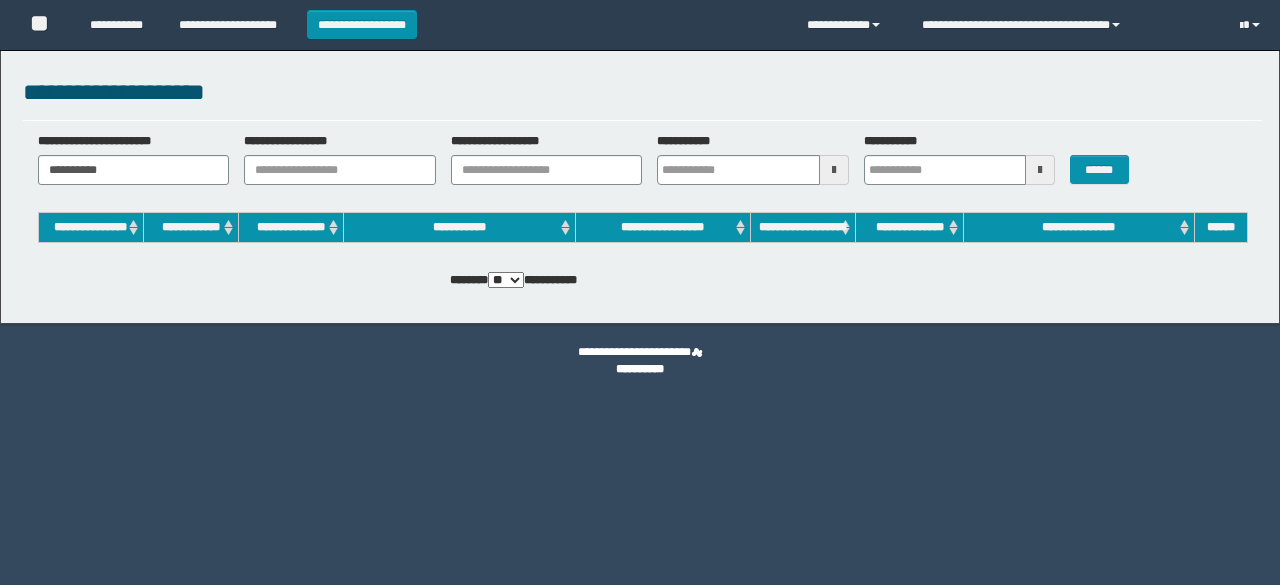 scroll, scrollTop: 0, scrollLeft: 0, axis: both 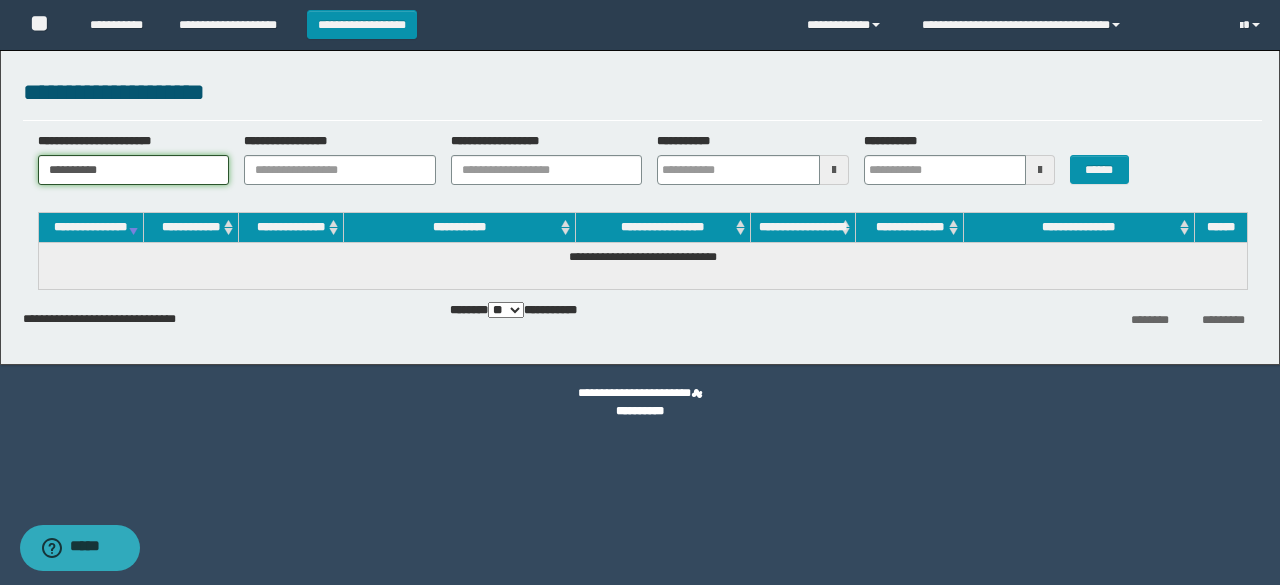 click on "**********" at bounding box center [134, 170] 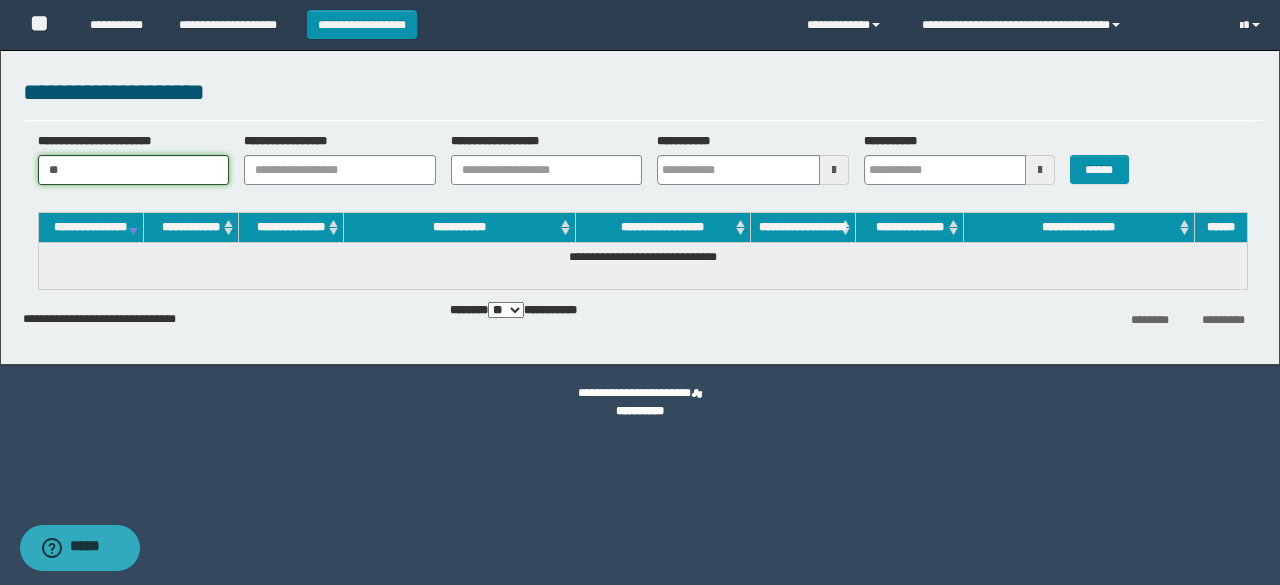 type on "*" 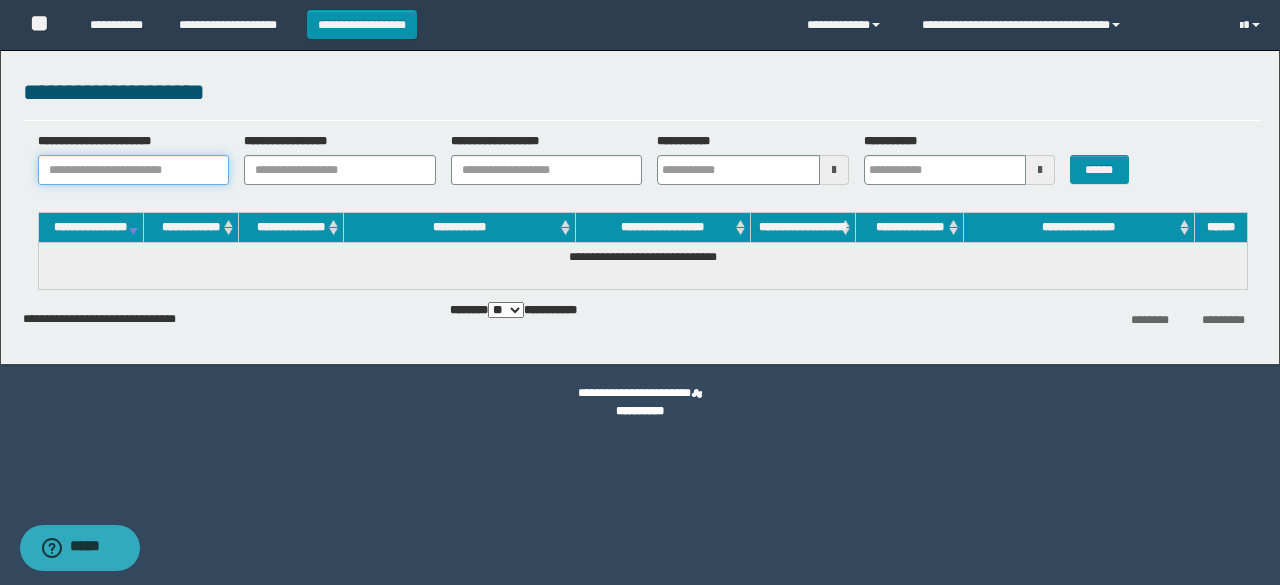 paste on "********" 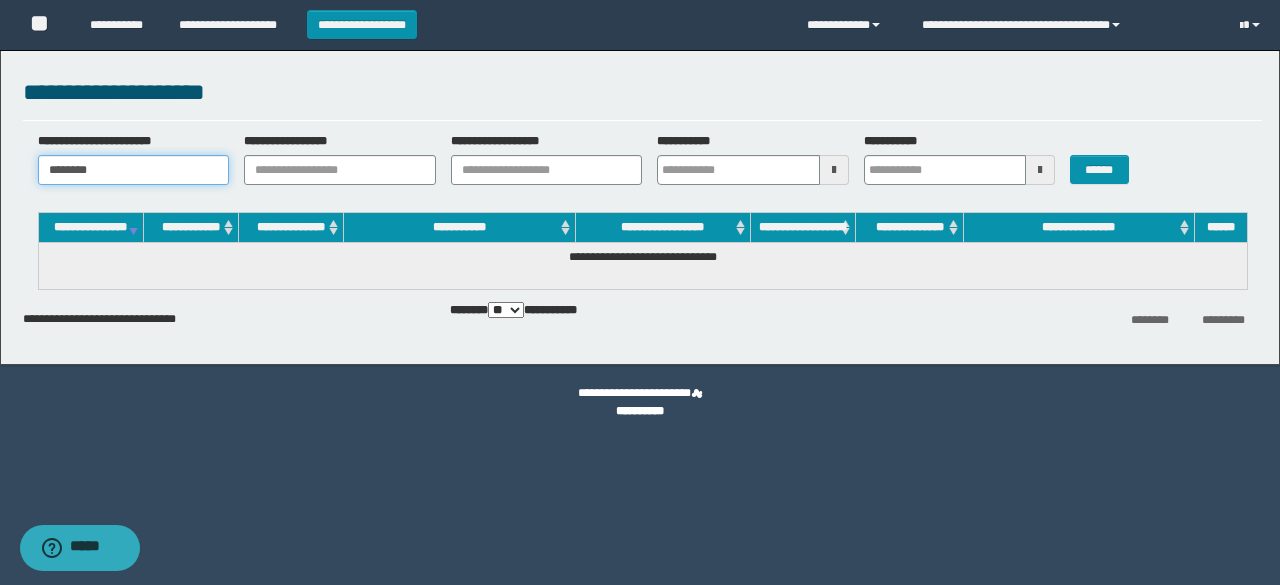 type on "********" 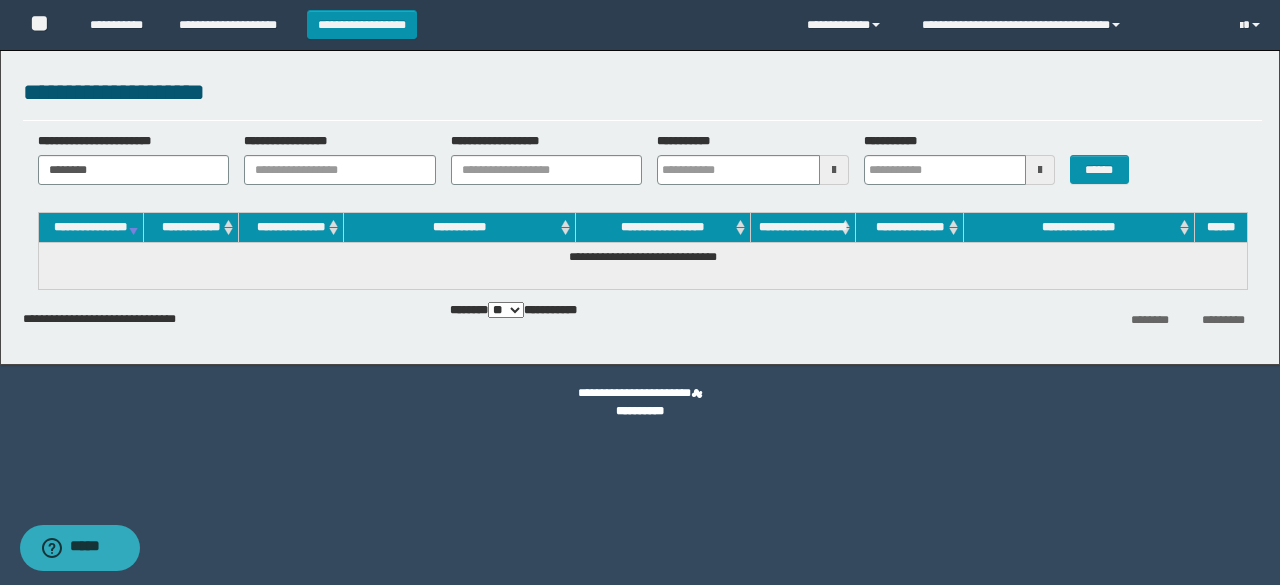 click on "******" at bounding box center (1106, 158) 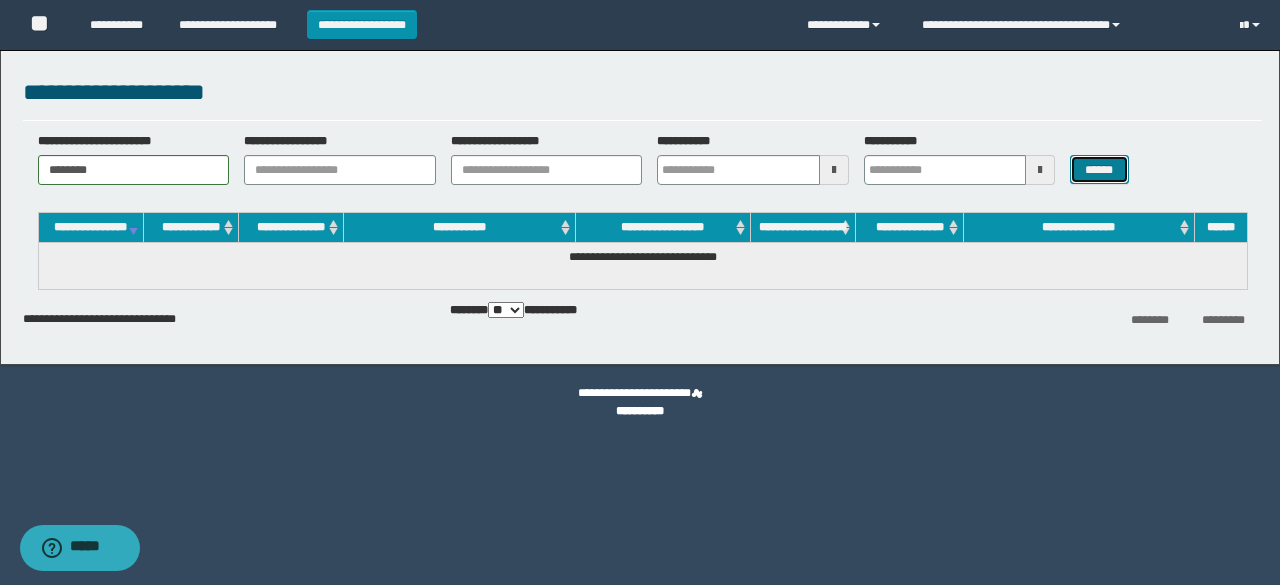 click on "******" at bounding box center [1099, 169] 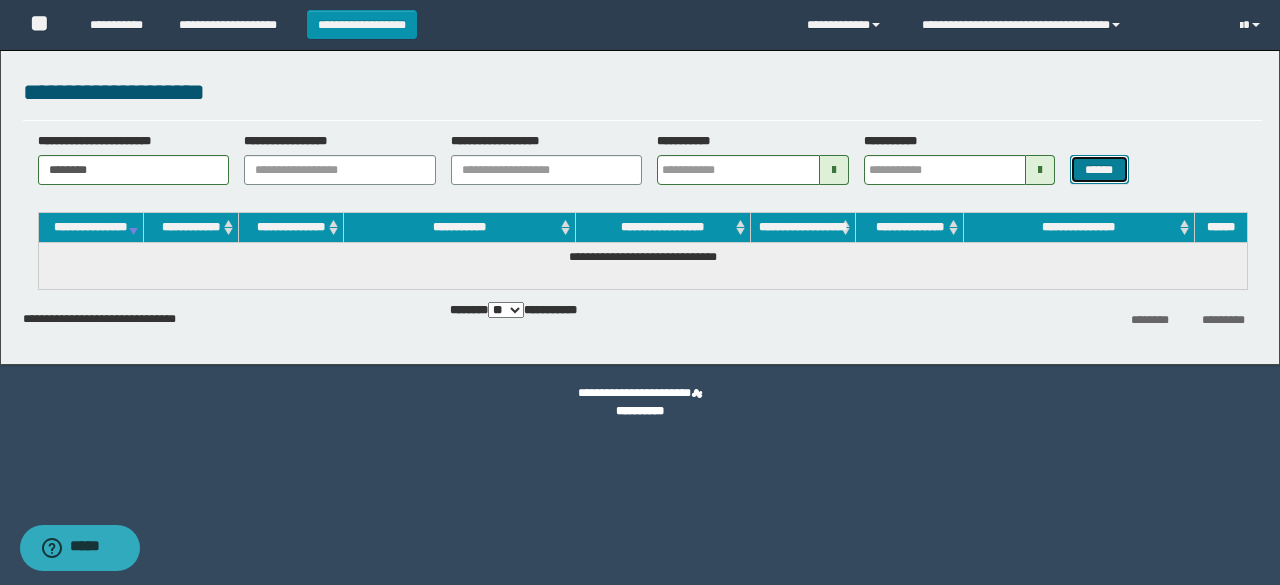 click on "******" at bounding box center [1099, 169] 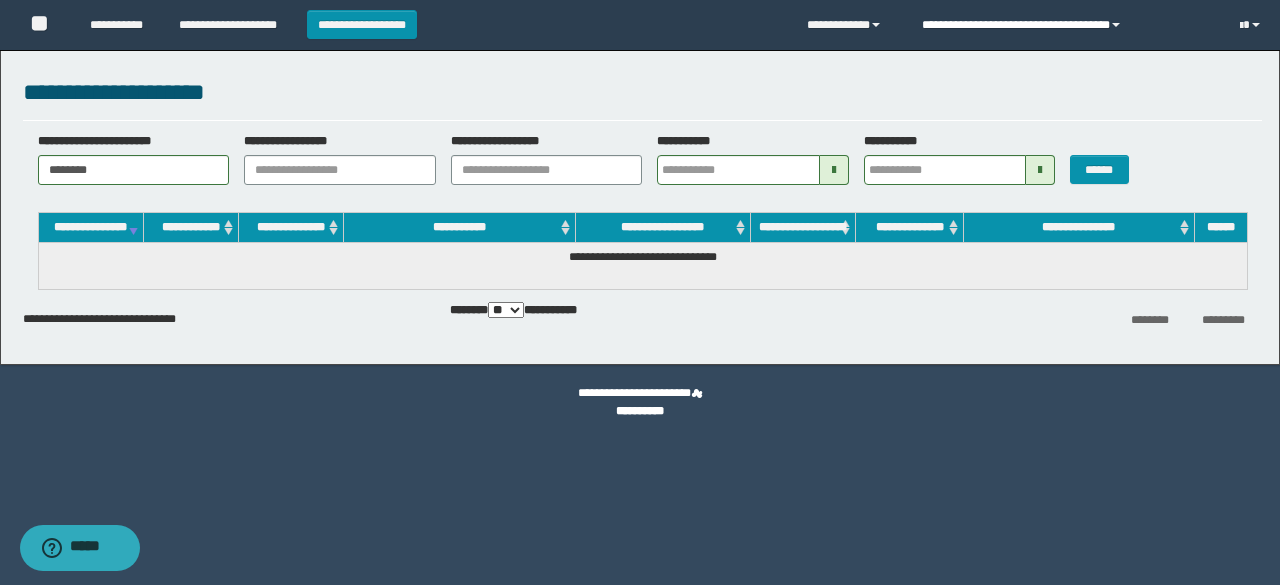 click on "**********" at bounding box center (1065, 25) 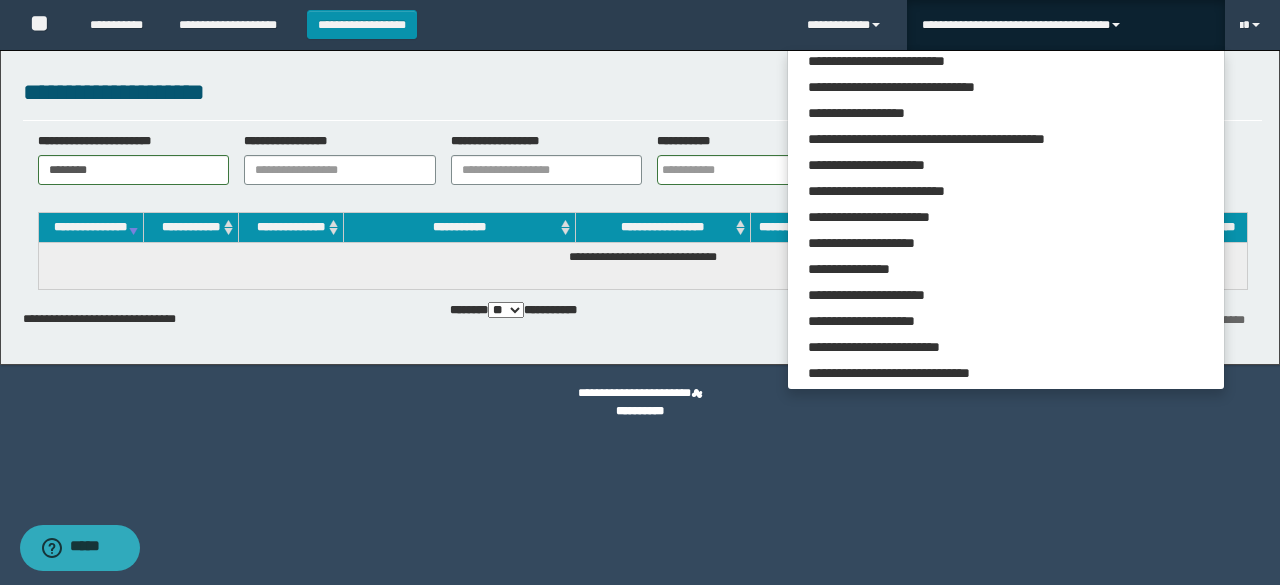 scroll, scrollTop: 113, scrollLeft: 0, axis: vertical 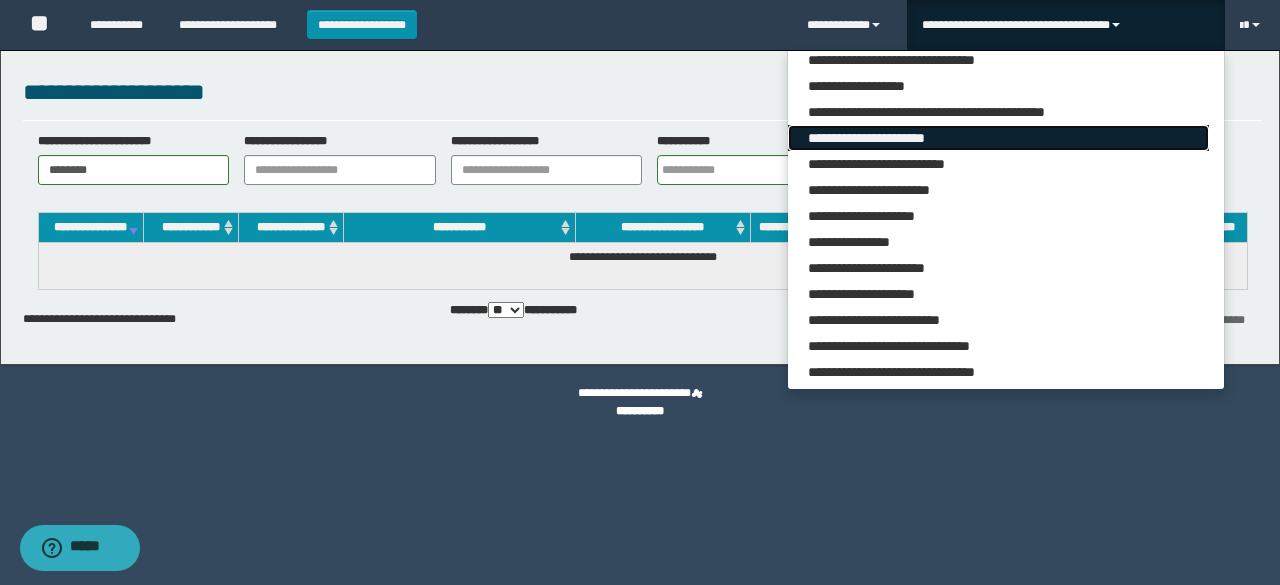 click on "**********" at bounding box center (998, 138) 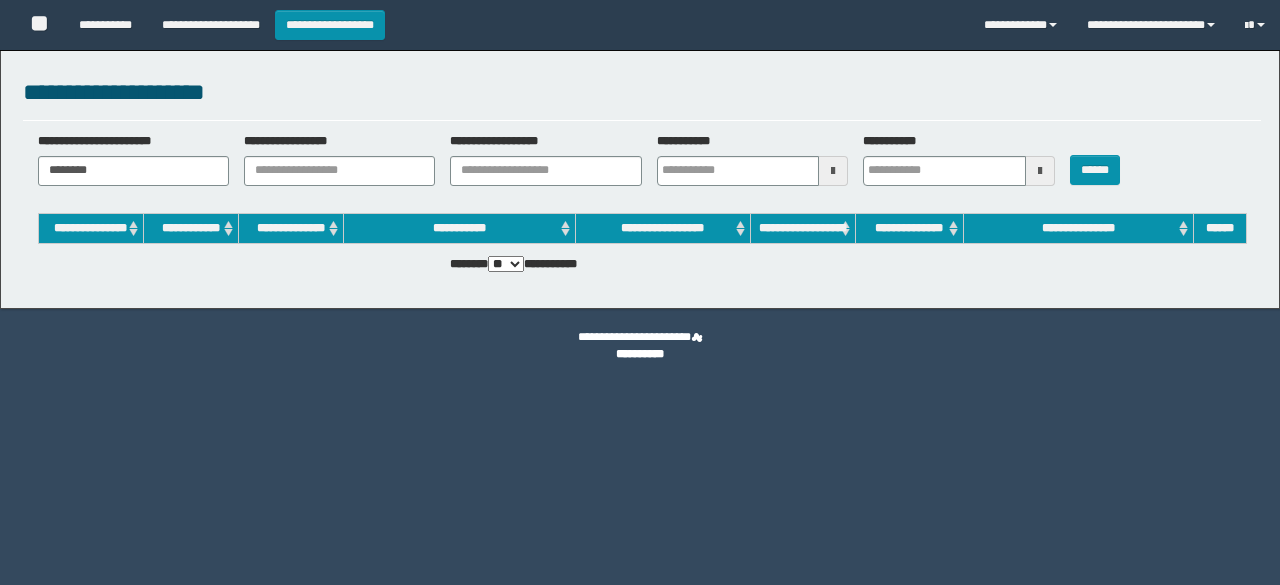 scroll, scrollTop: 0, scrollLeft: 0, axis: both 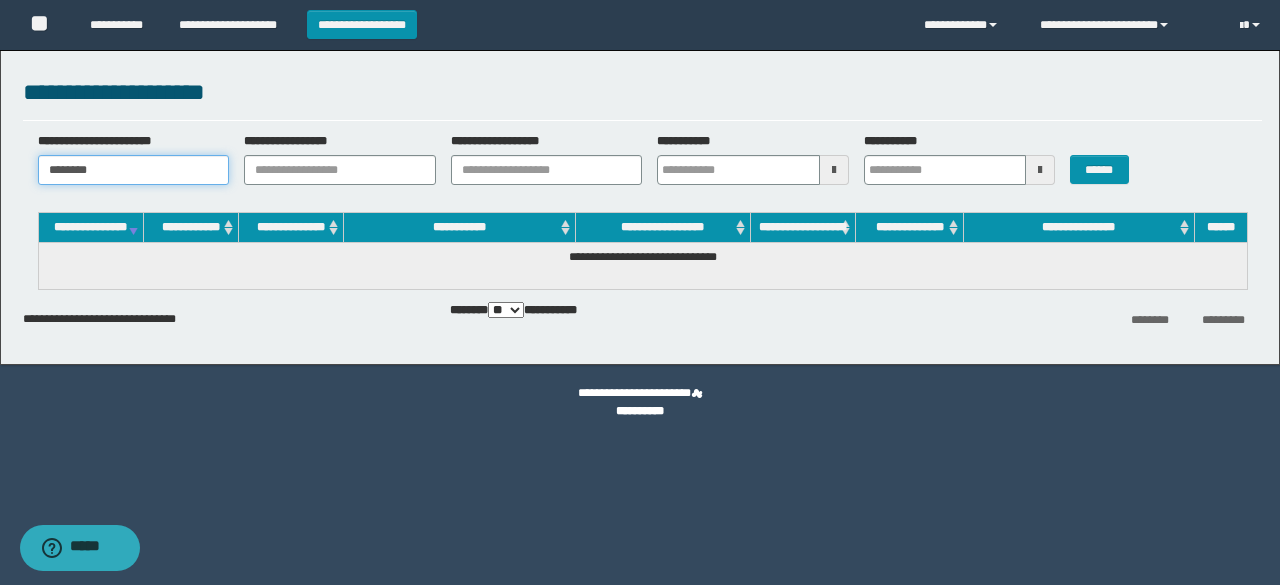 click on "********" at bounding box center [134, 170] 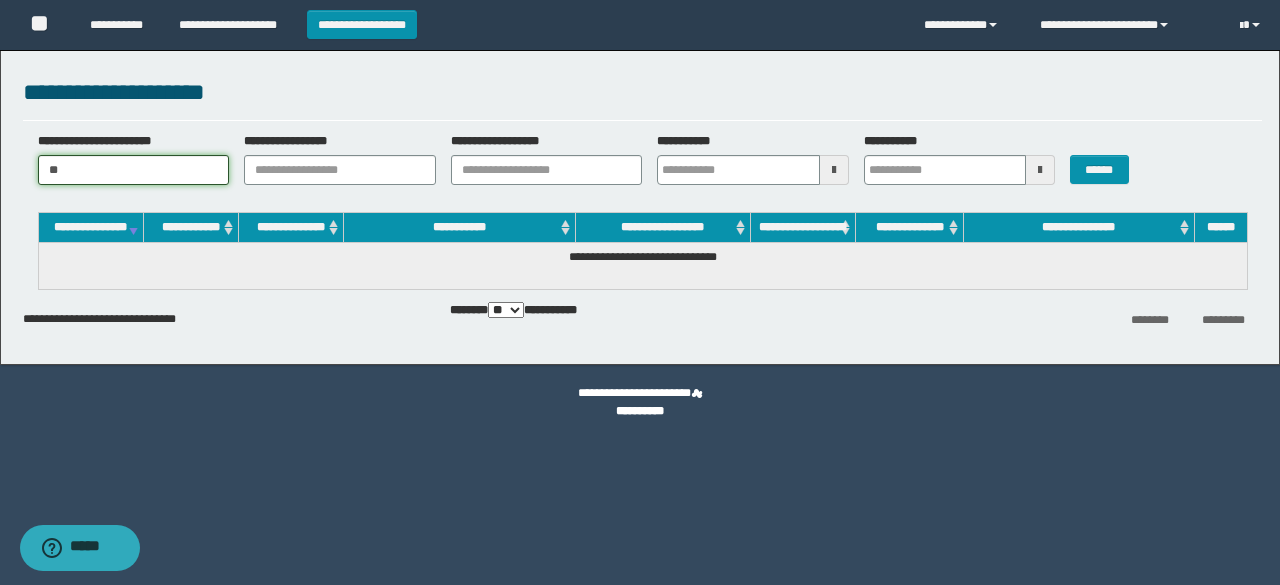 type on "*" 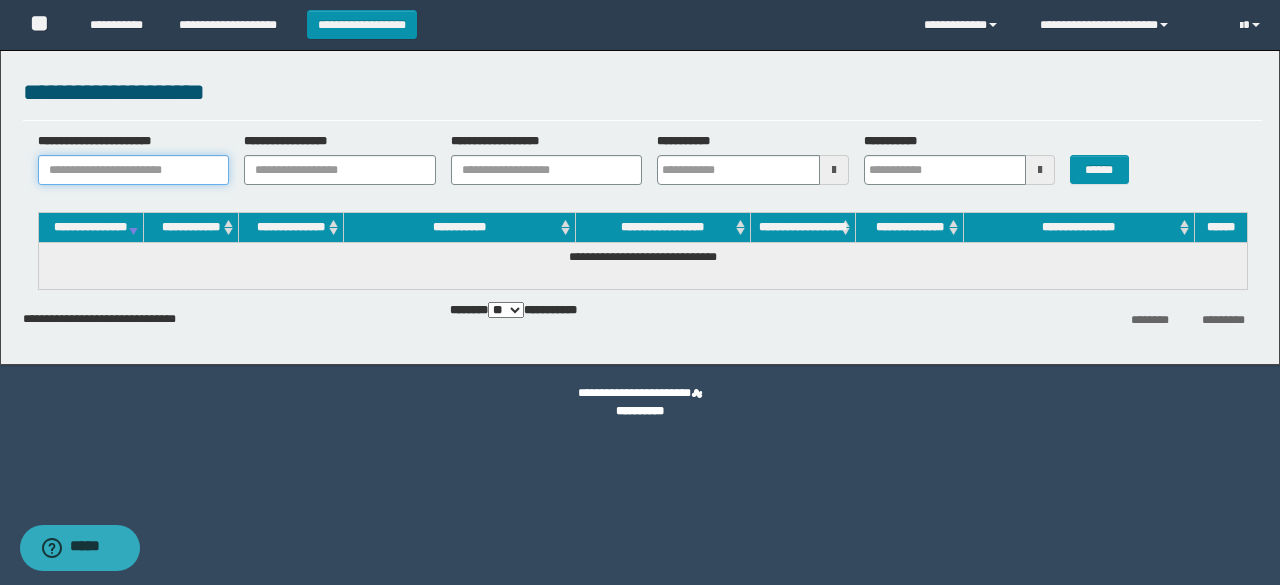 paste on "********" 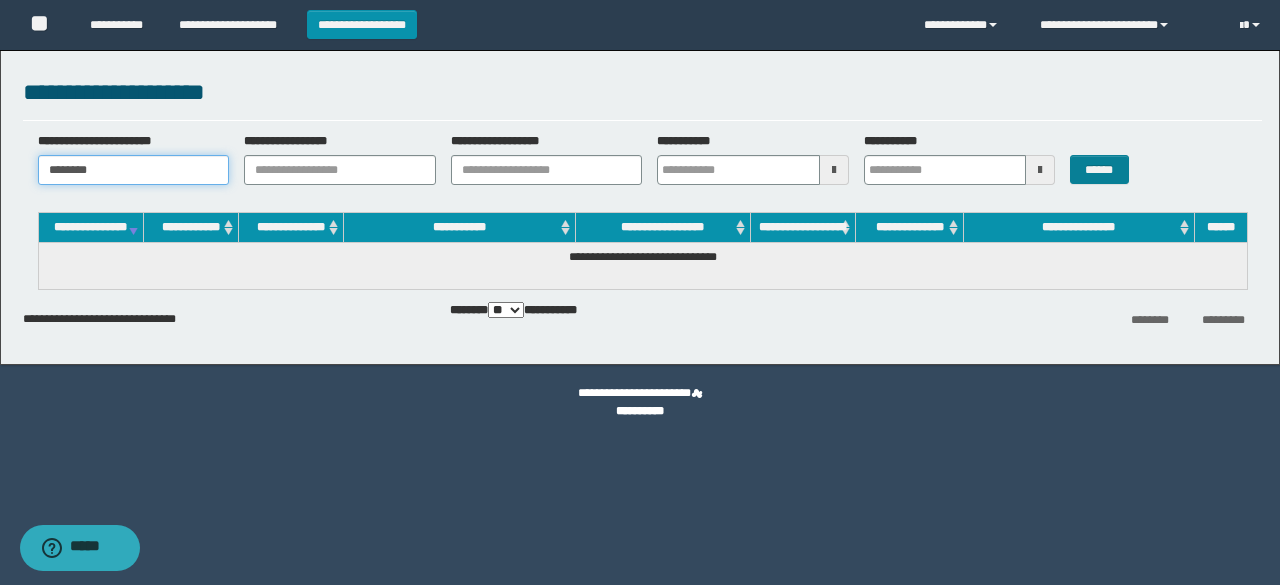 type on "********" 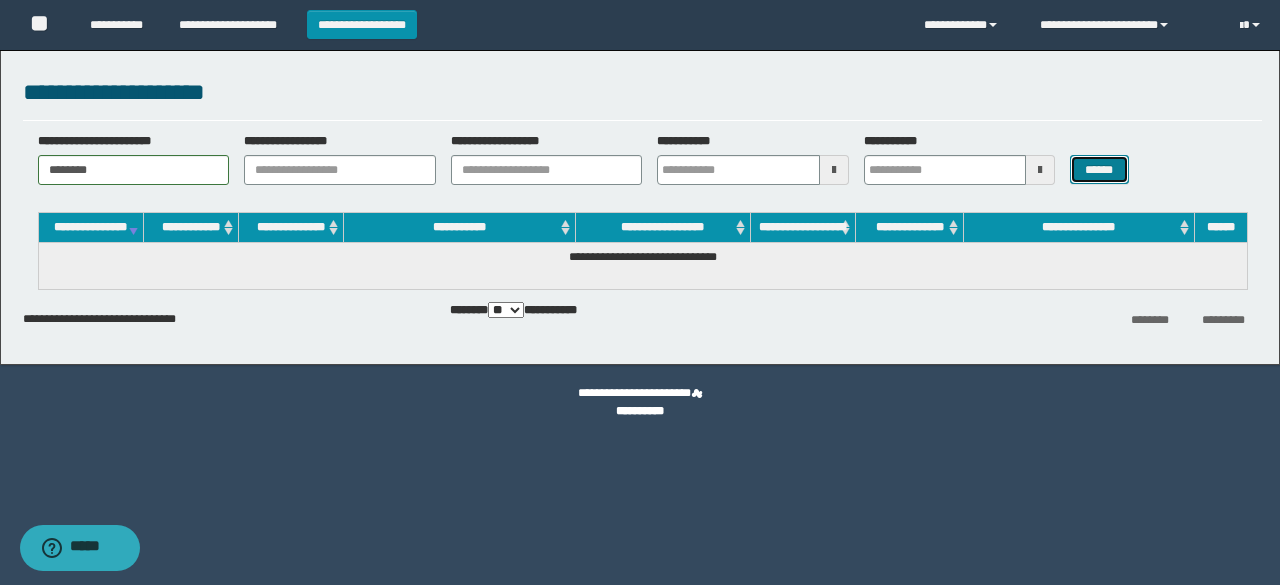 click on "******" at bounding box center [1099, 169] 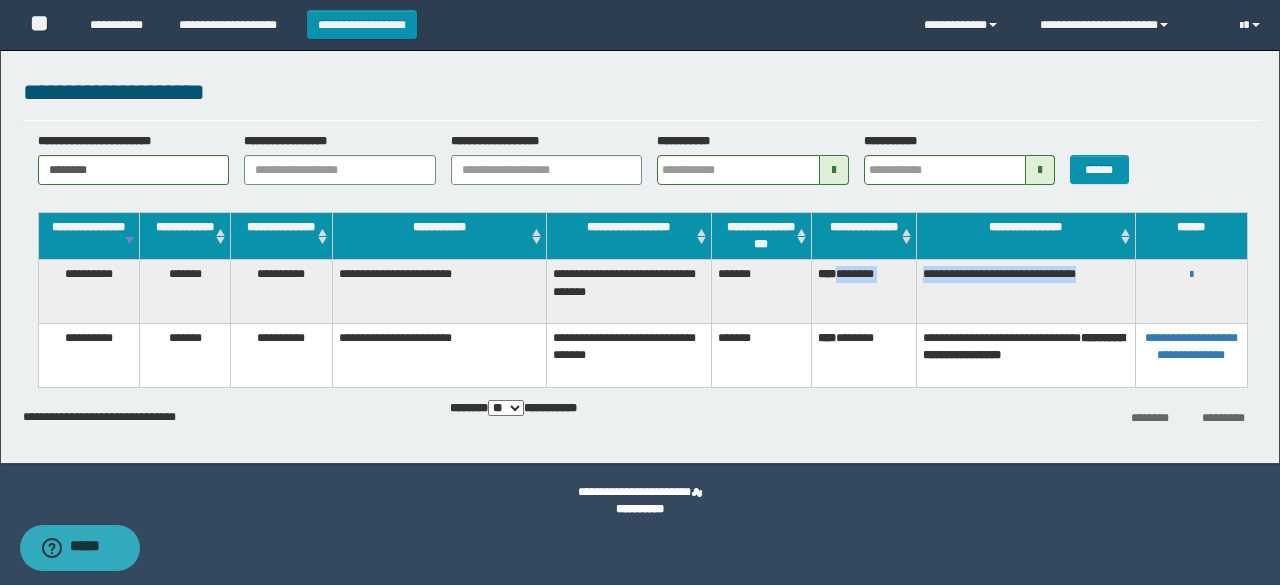 drag, startPoint x: 844, startPoint y: 273, endPoint x: 964, endPoint y: 280, distance: 120.203995 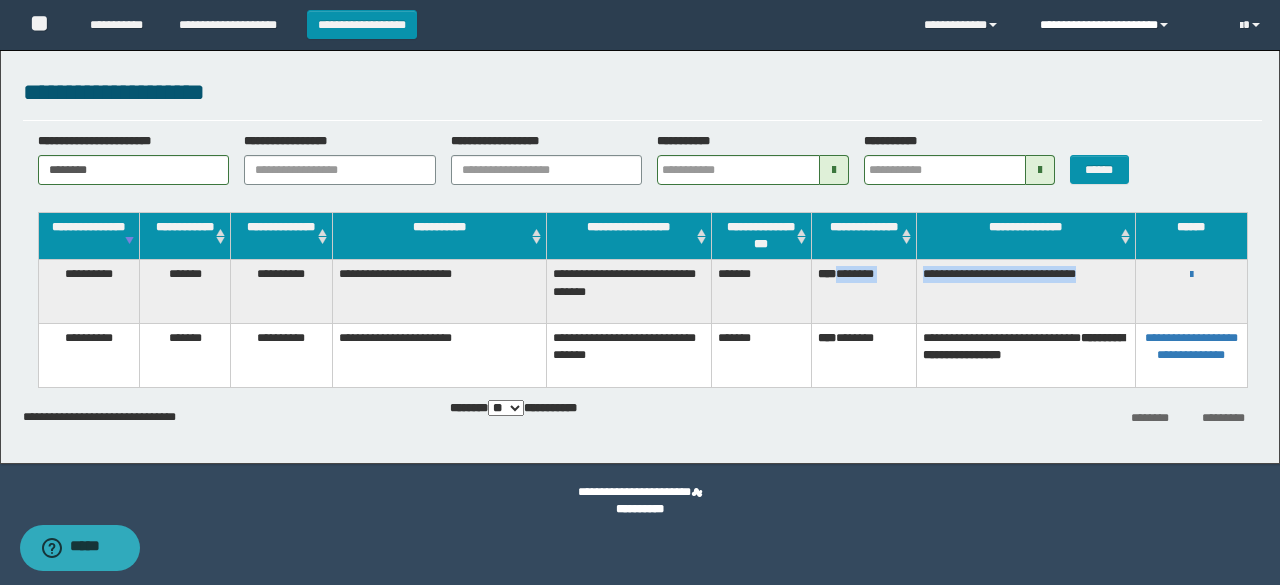 click on "**********" at bounding box center (1125, 25) 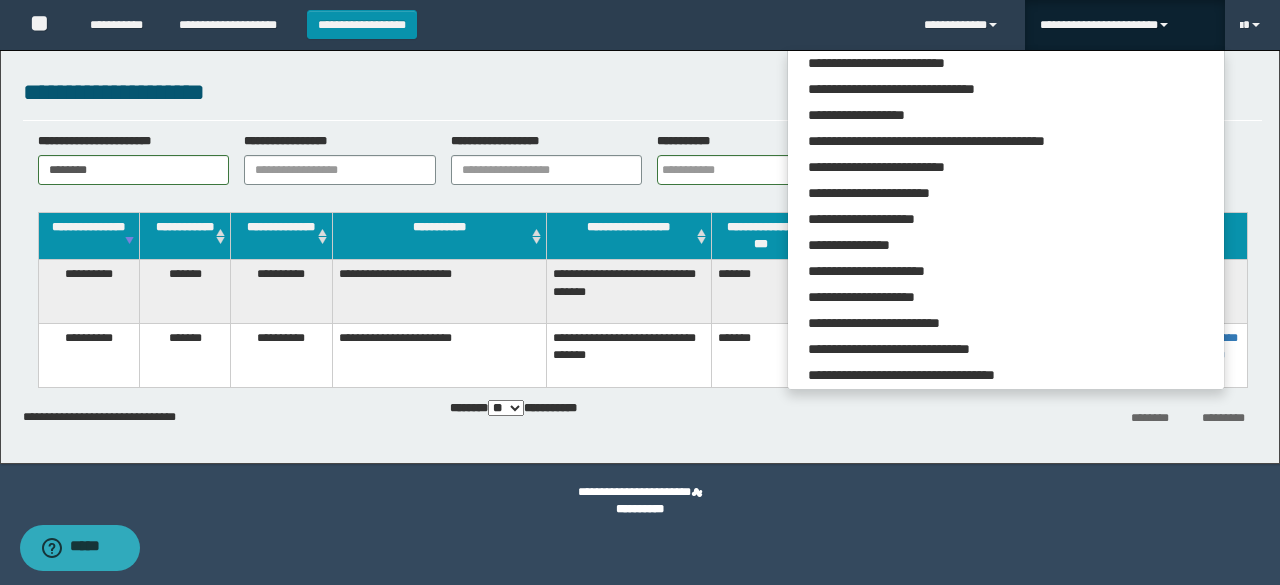 scroll, scrollTop: 113, scrollLeft: 0, axis: vertical 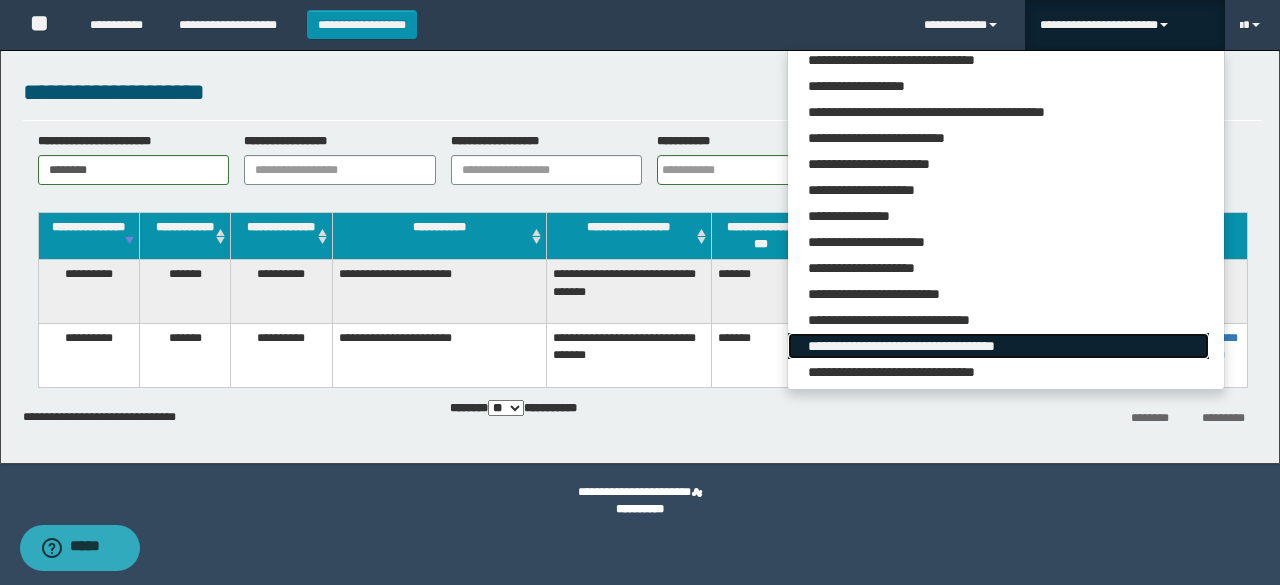 click on "**********" at bounding box center [998, 346] 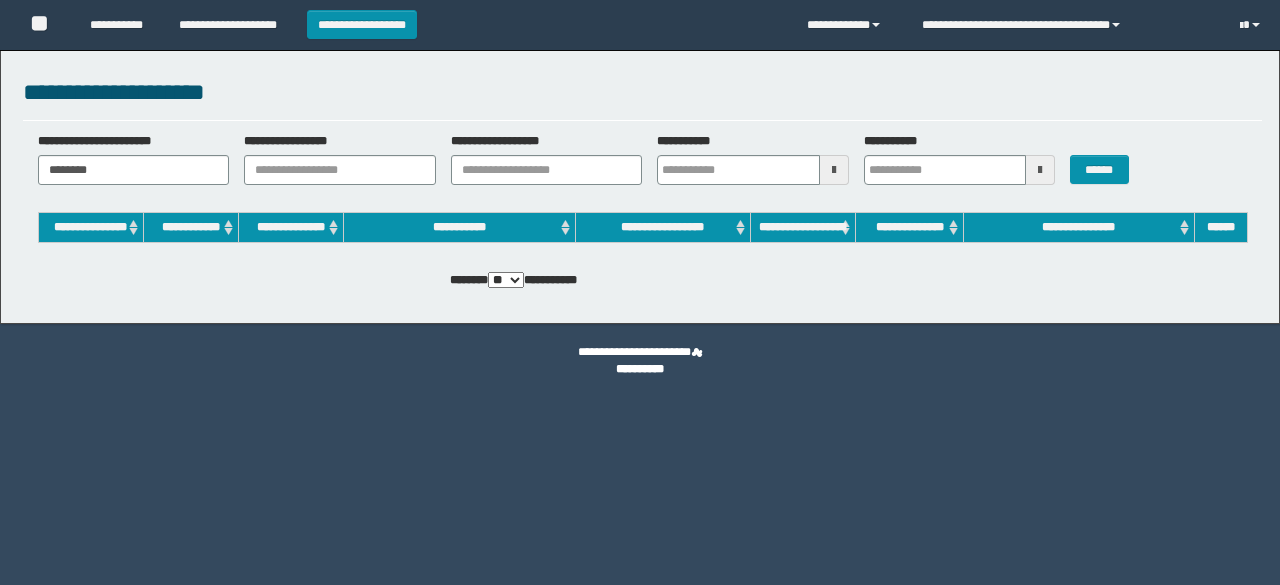 scroll, scrollTop: 0, scrollLeft: 0, axis: both 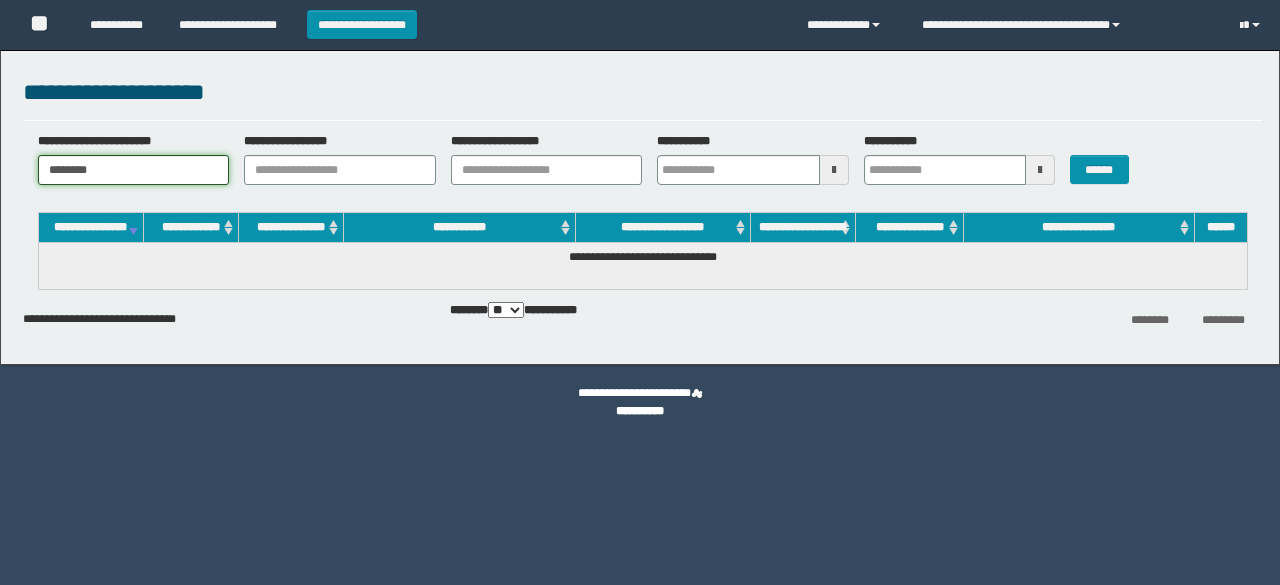 click on "********" at bounding box center [134, 170] 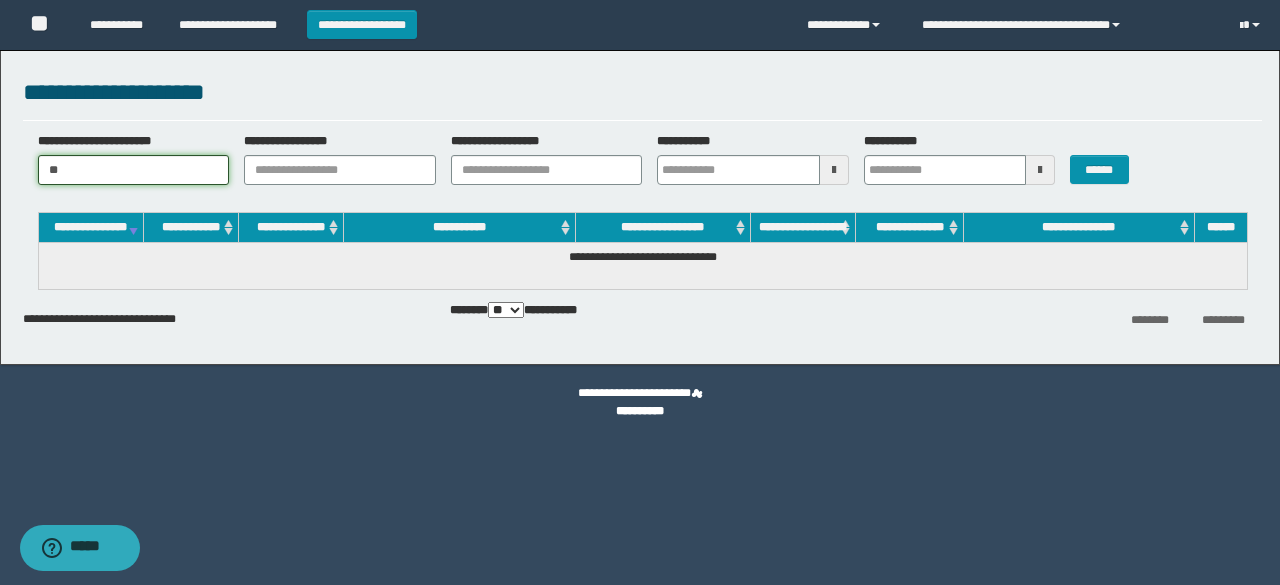 type on "*" 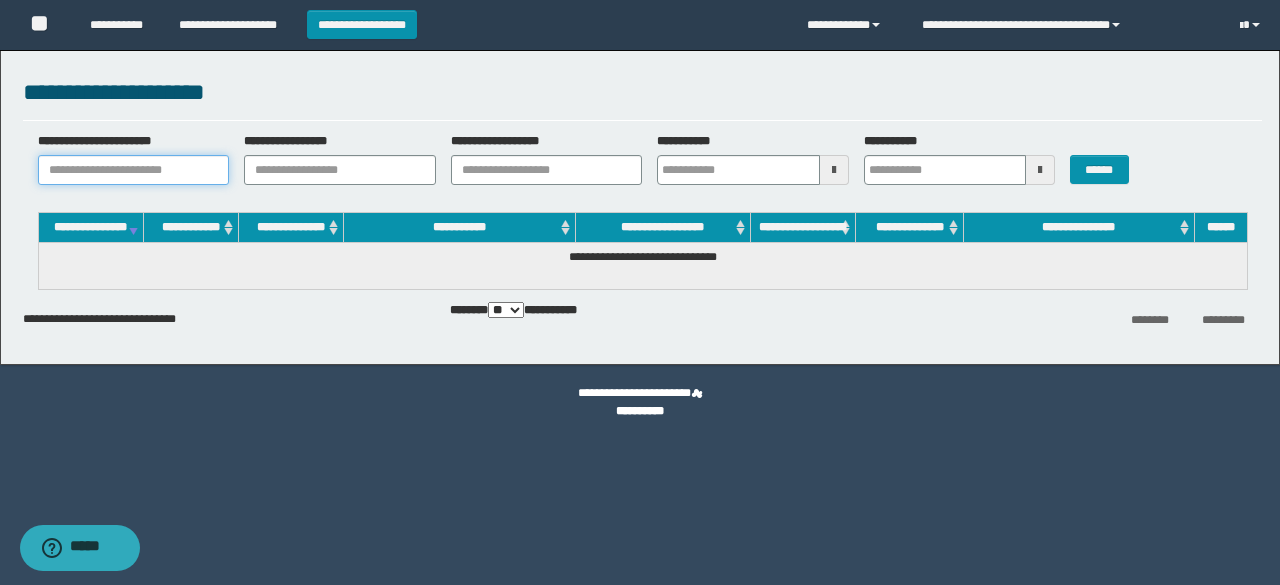 paste on "**********" 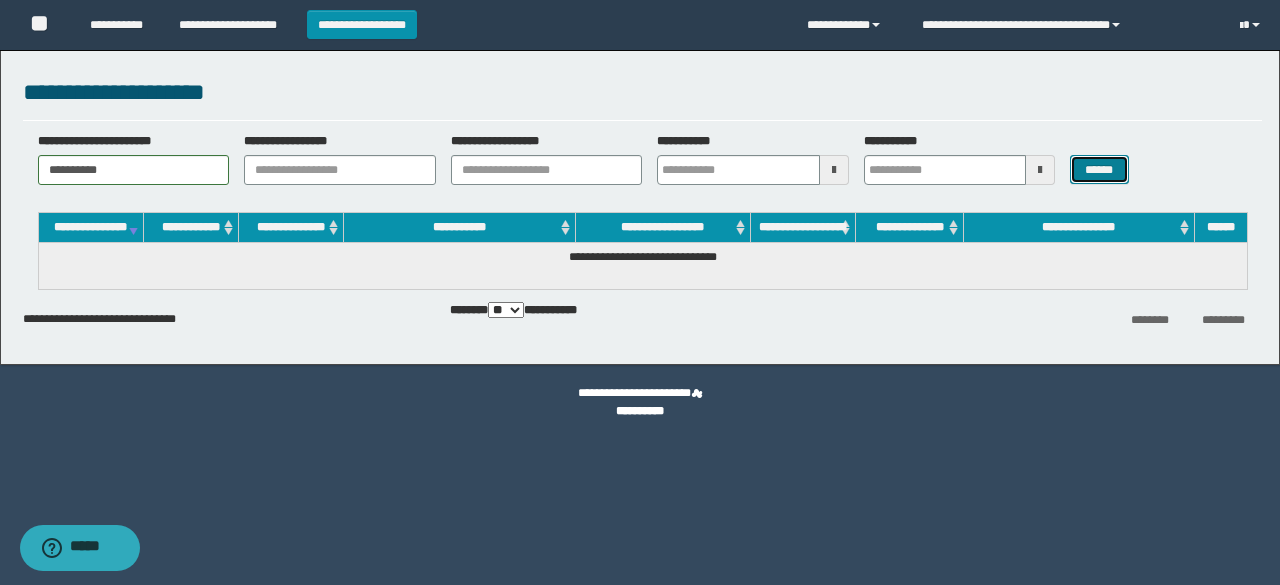 click on "******" at bounding box center (1099, 169) 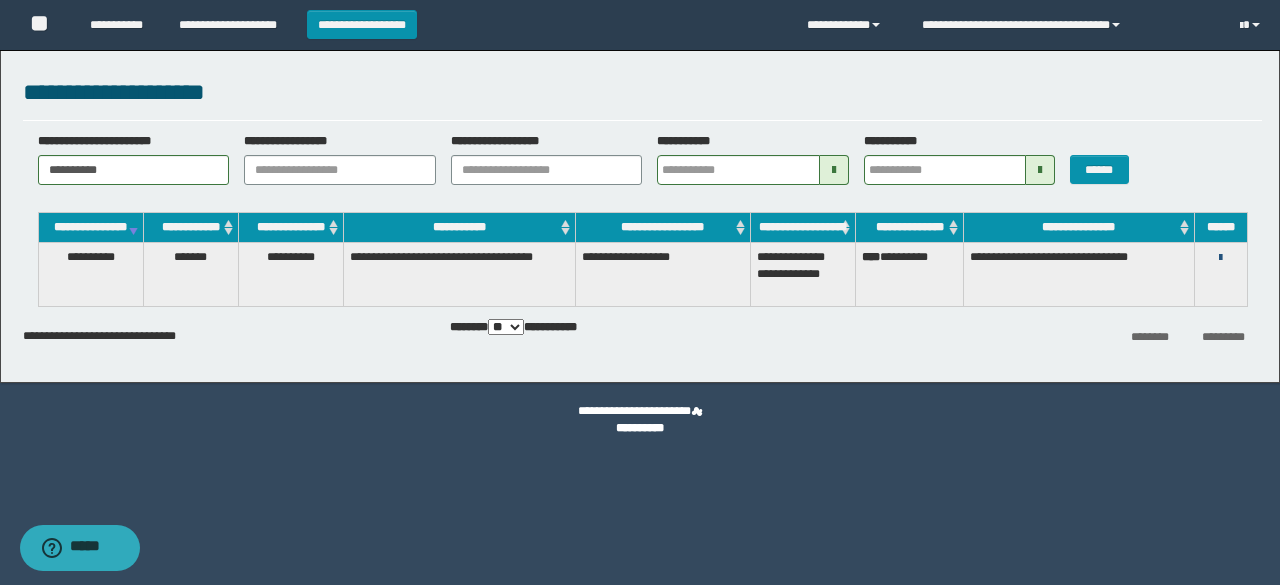 click at bounding box center (1220, 258) 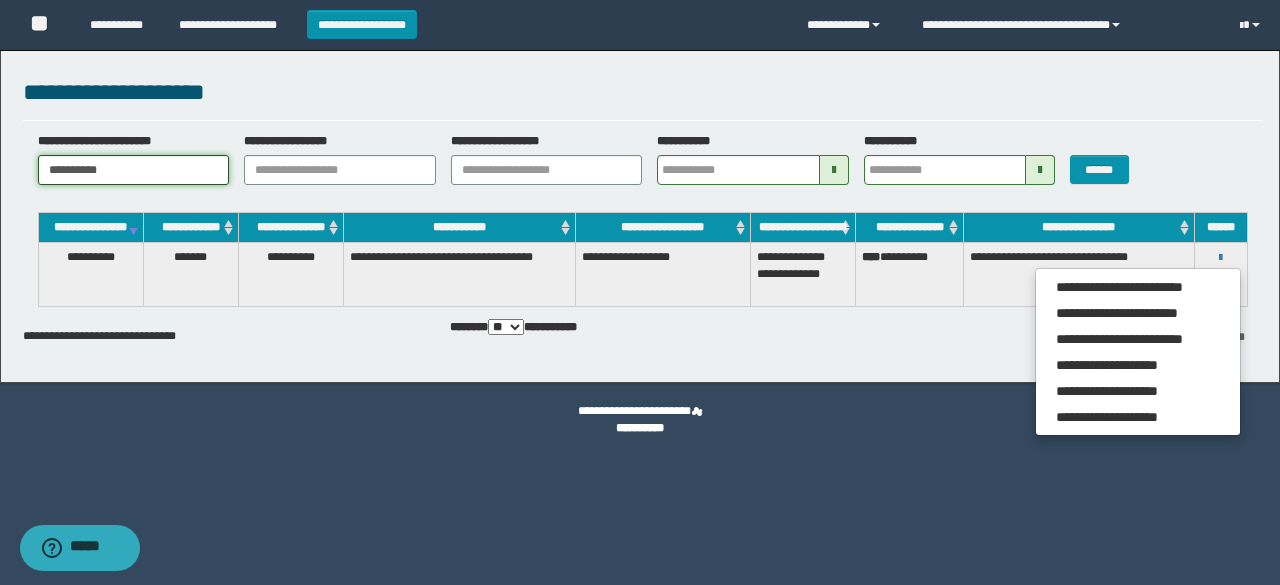 click on "**********" at bounding box center [134, 170] 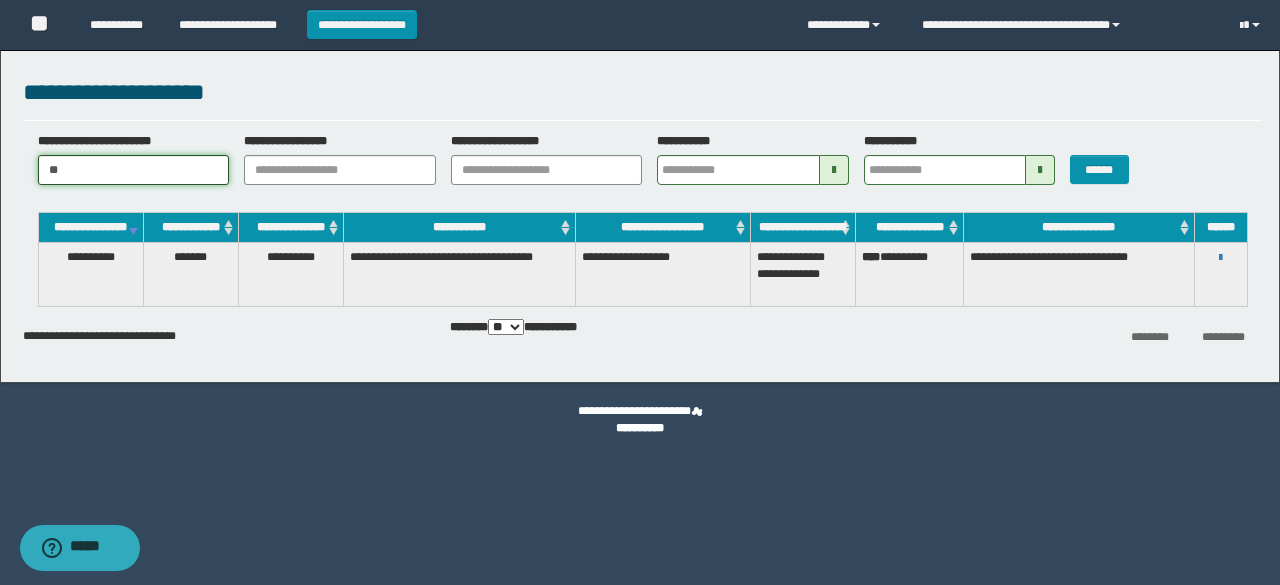 type on "*" 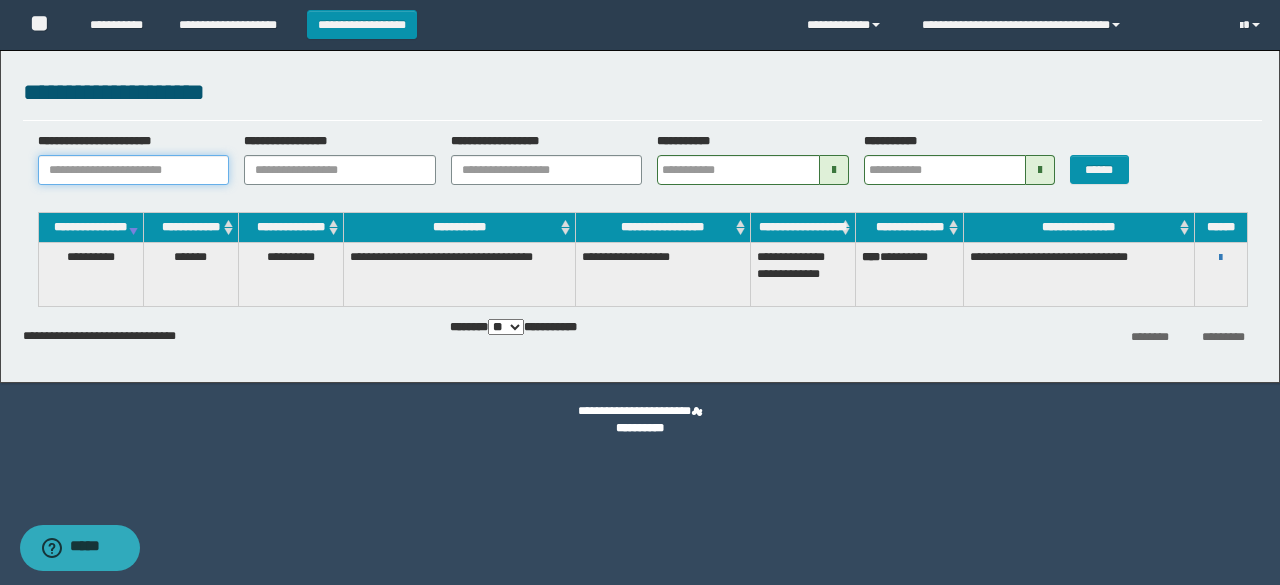 paste on "**********" 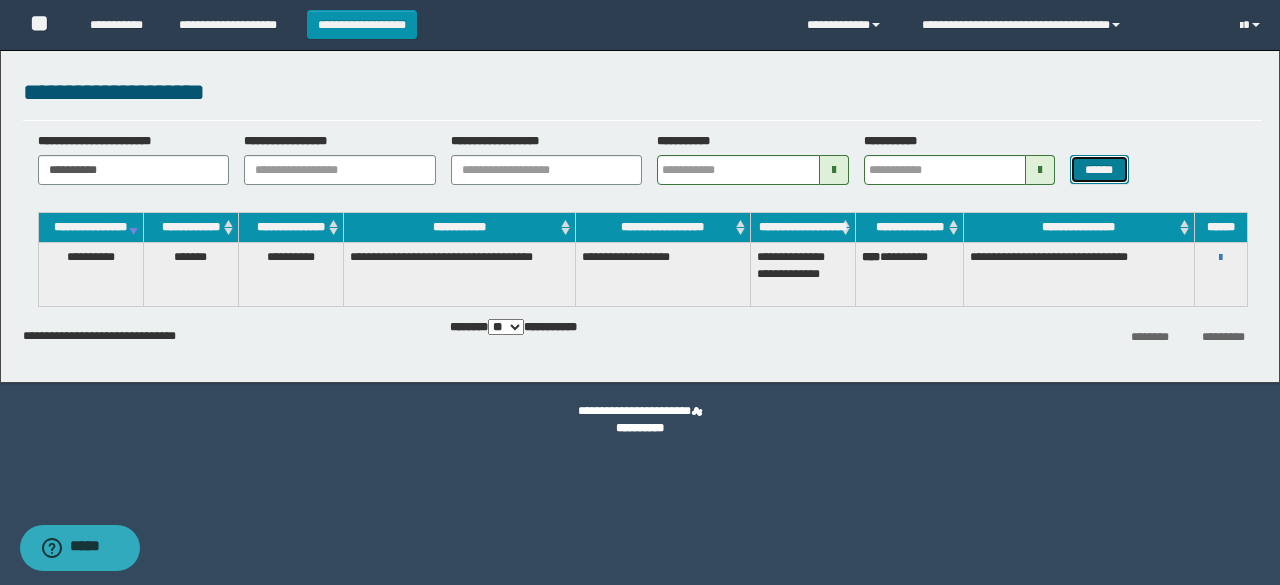 click on "******" at bounding box center (1099, 169) 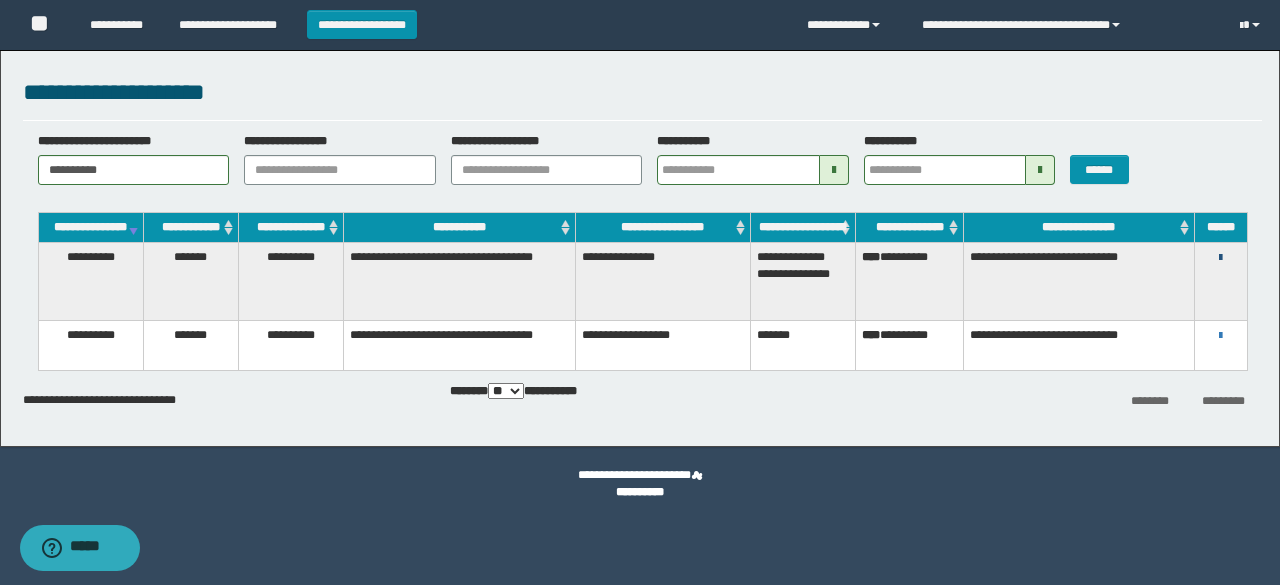 click at bounding box center [1220, 258] 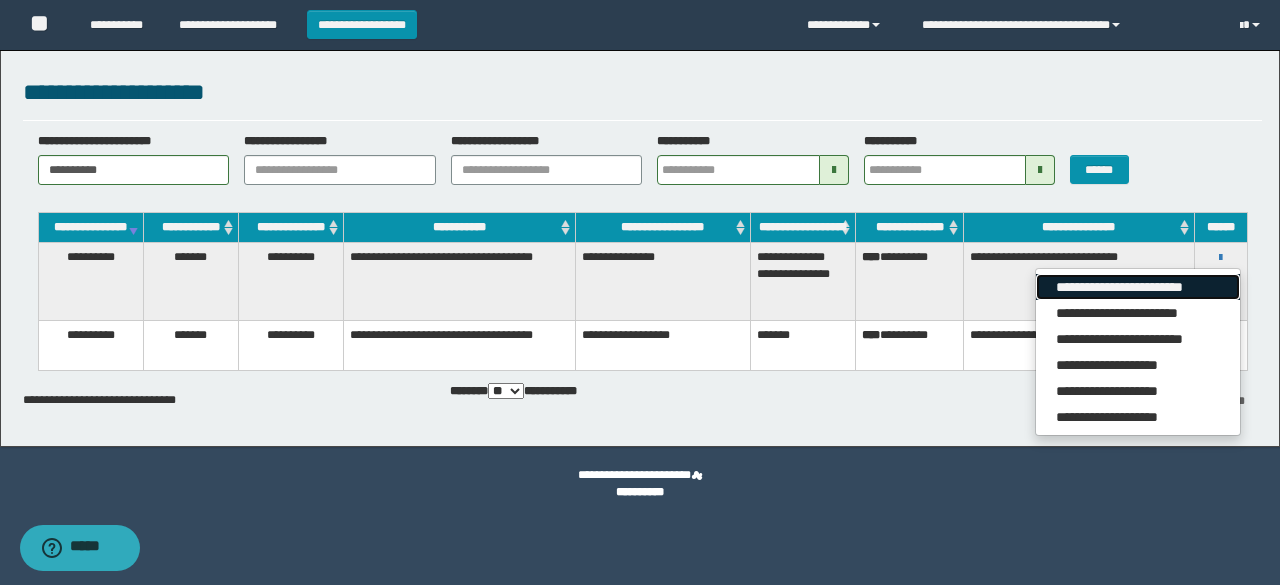 click on "**********" at bounding box center (1137, 287) 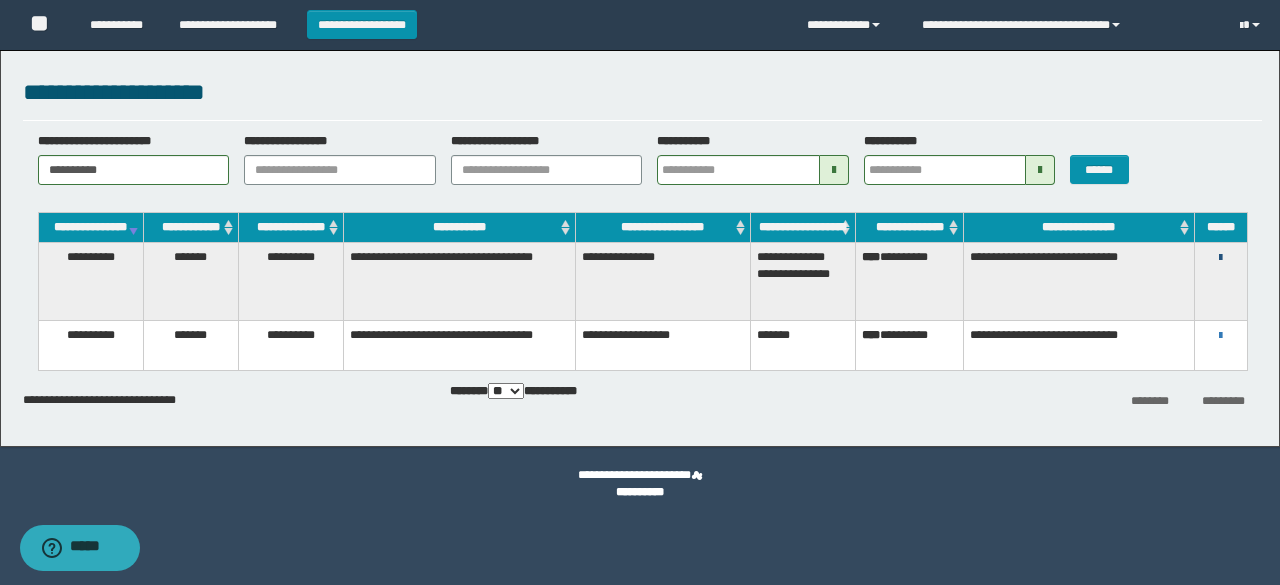 click at bounding box center [1220, 258] 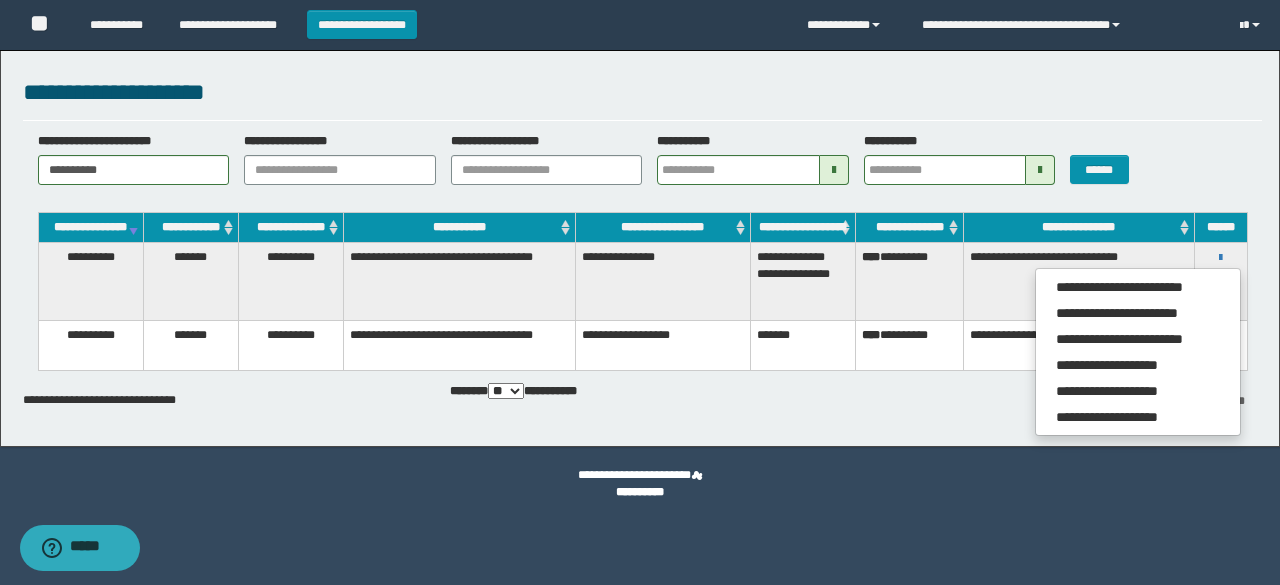 click on "**********" at bounding box center [642, 92] 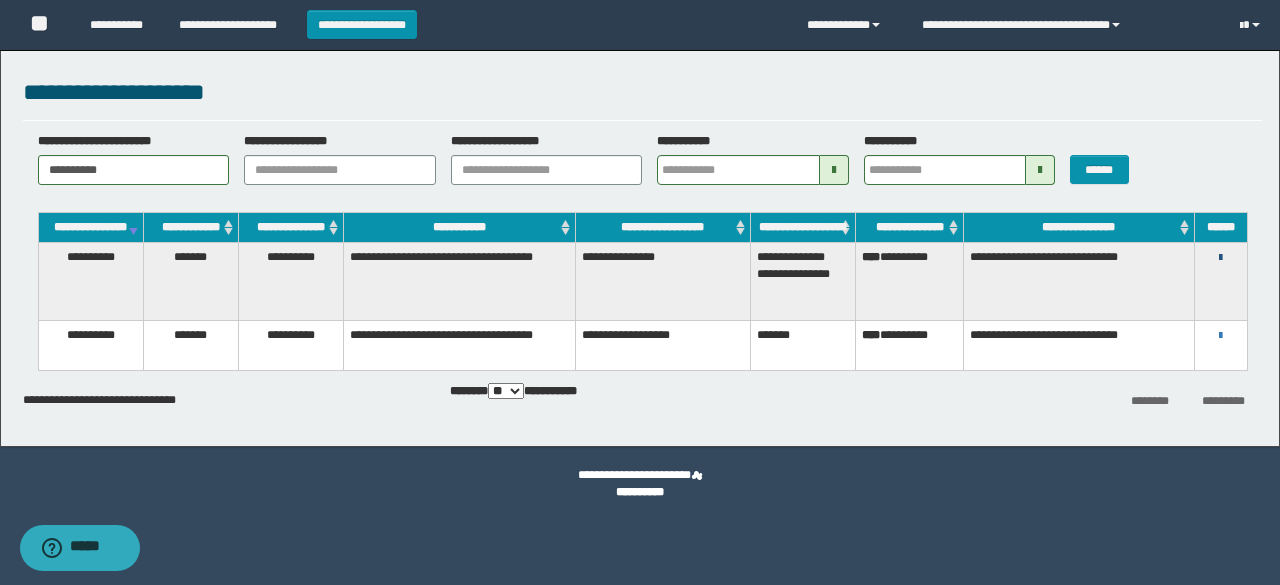 click at bounding box center (1220, 258) 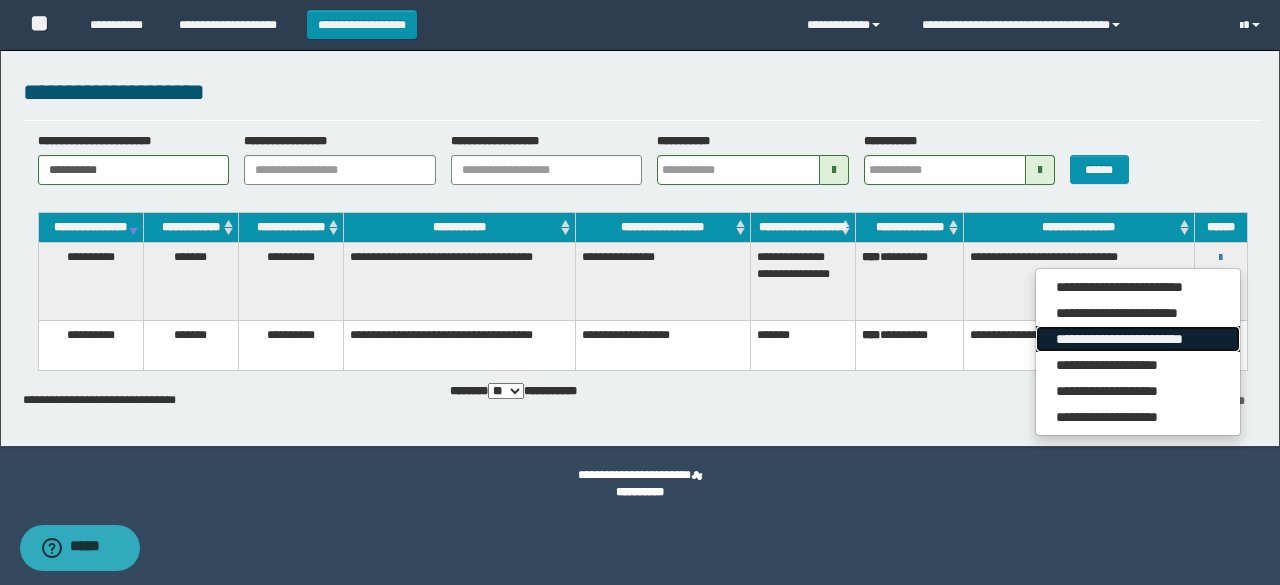 click on "**********" at bounding box center [1137, 339] 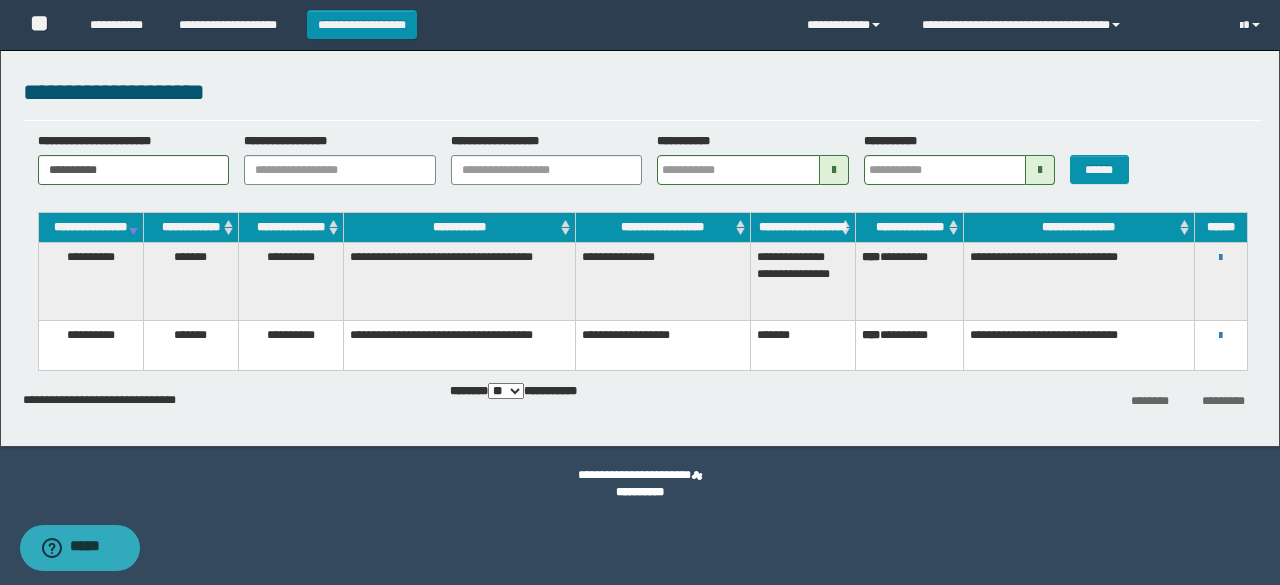 click on "**********" at bounding box center (642, 92) 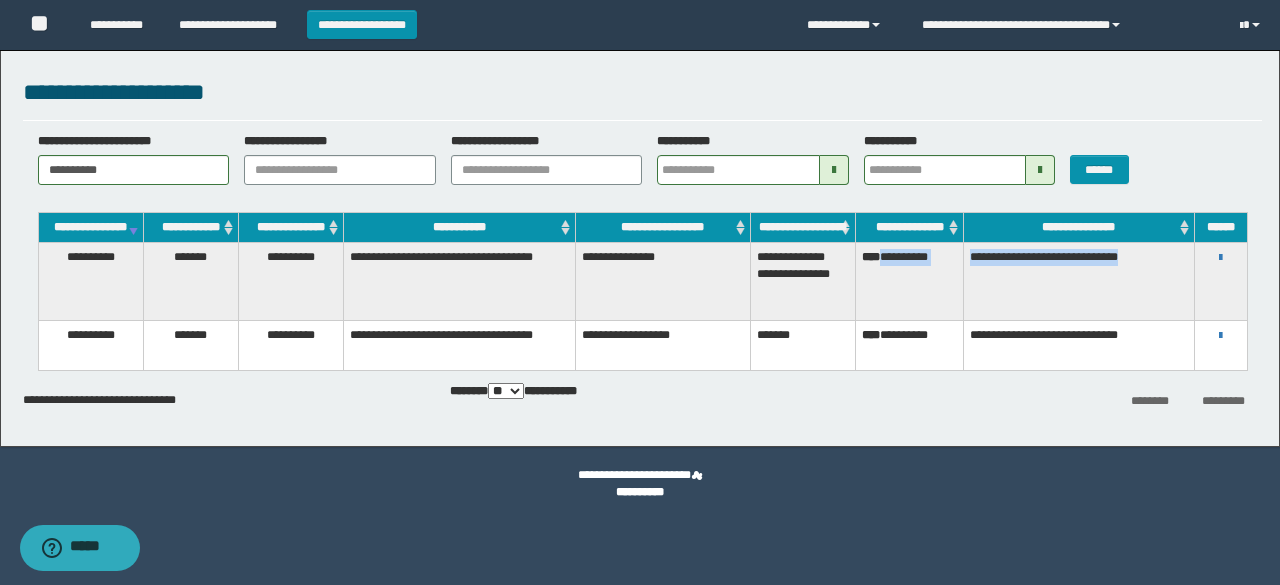 drag, startPoint x: 886, startPoint y: 275, endPoint x: 1150, endPoint y: 273, distance: 264.00757 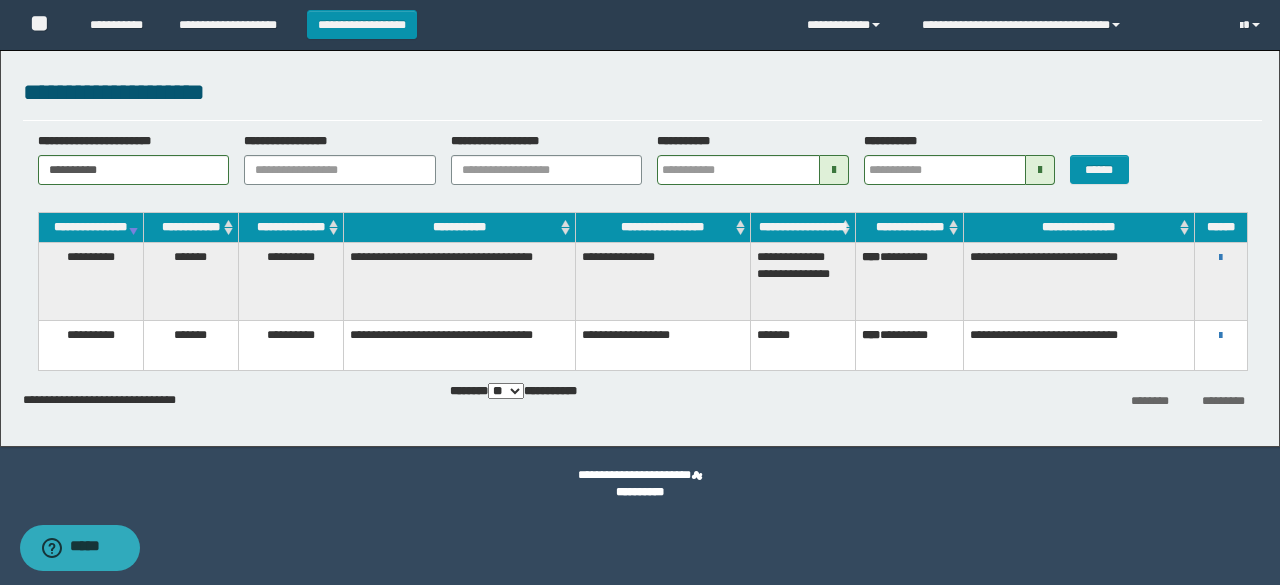 click on "**********" at bounding box center (642, 399) 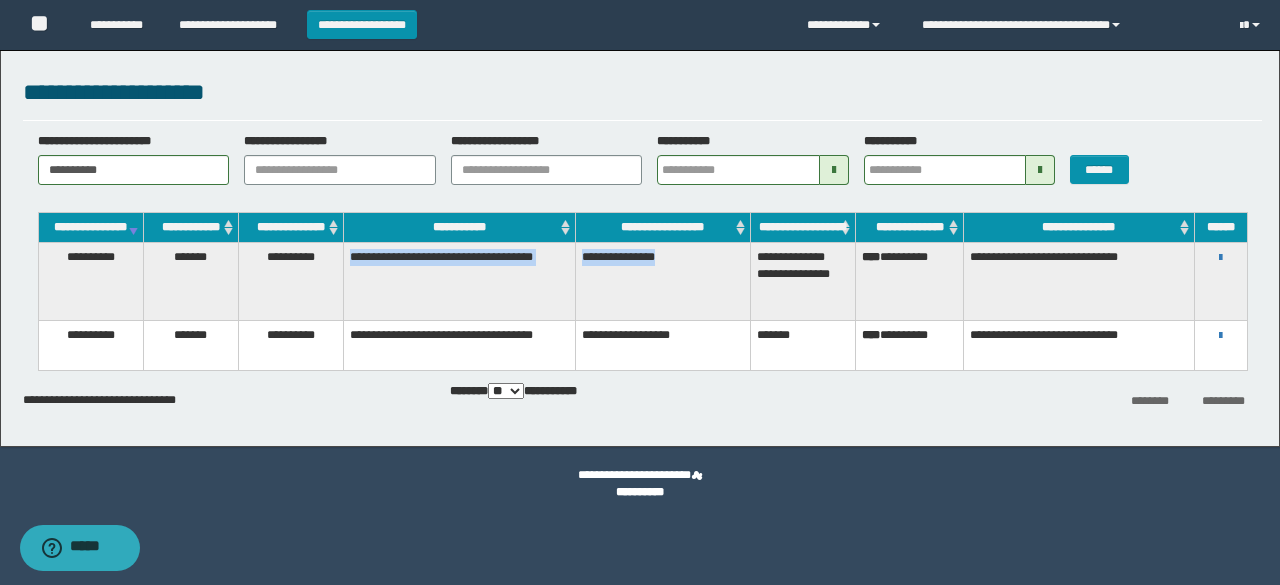 drag, startPoint x: 348, startPoint y: 273, endPoint x: 699, endPoint y: 271, distance: 351.0057 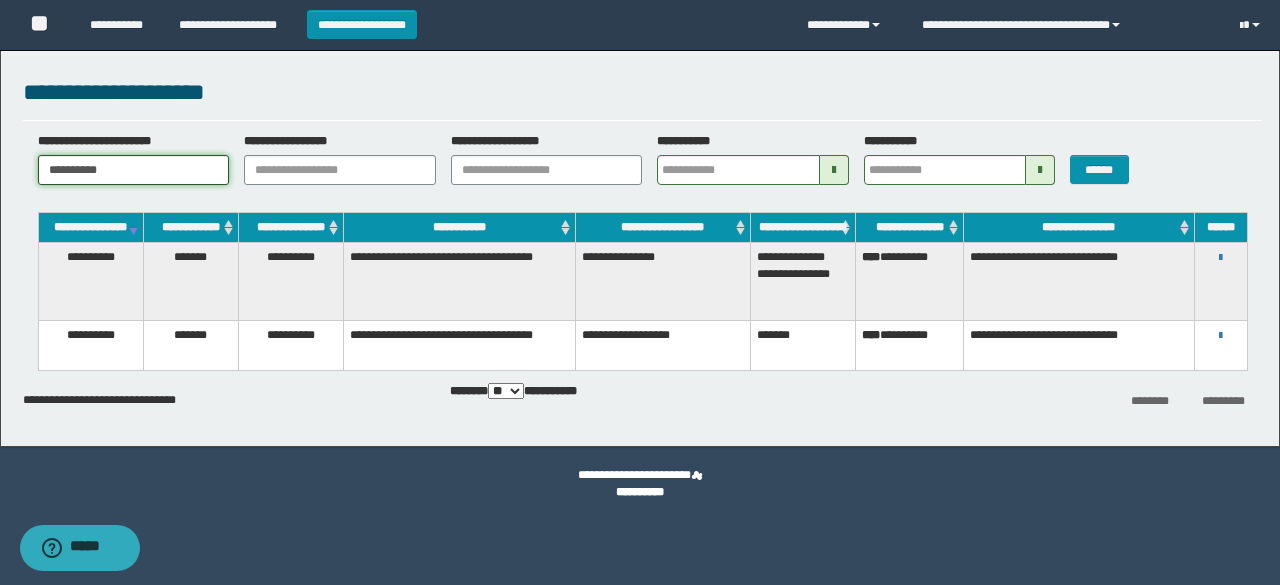 click on "**********" at bounding box center [134, 170] 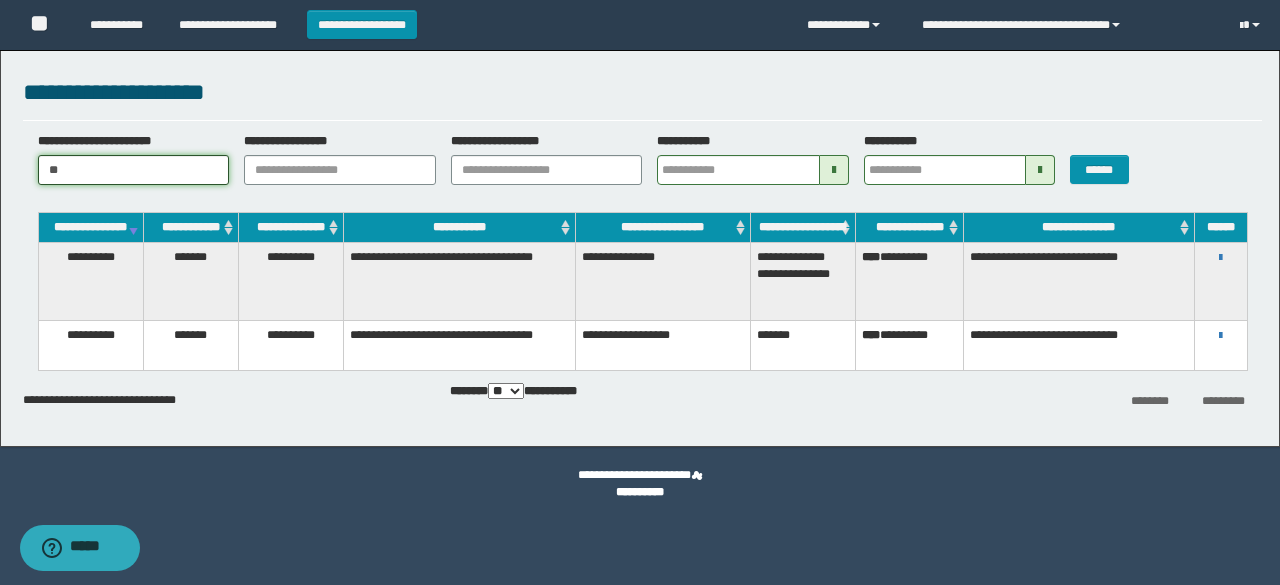 type on "*" 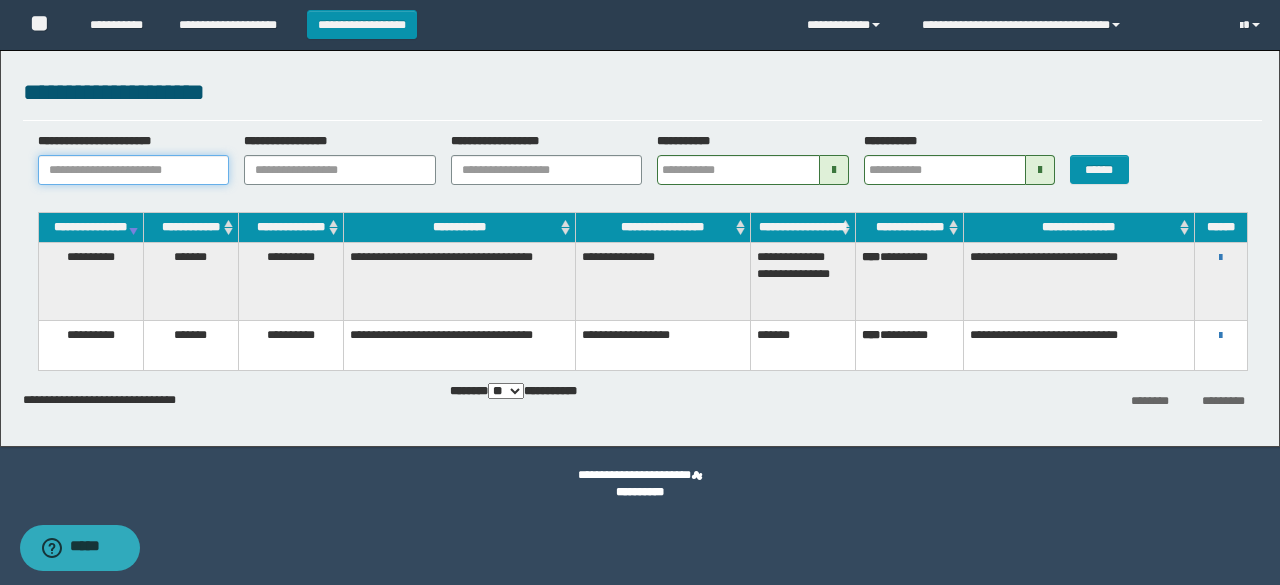 paste on "********" 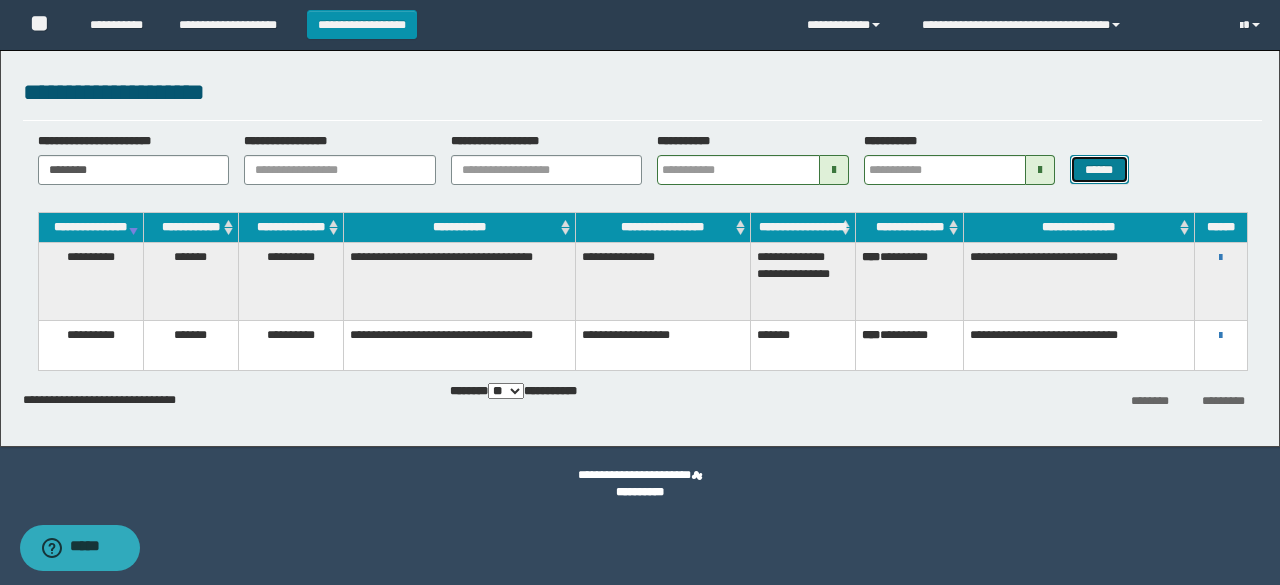 click on "******" at bounding box center (1099, 169) 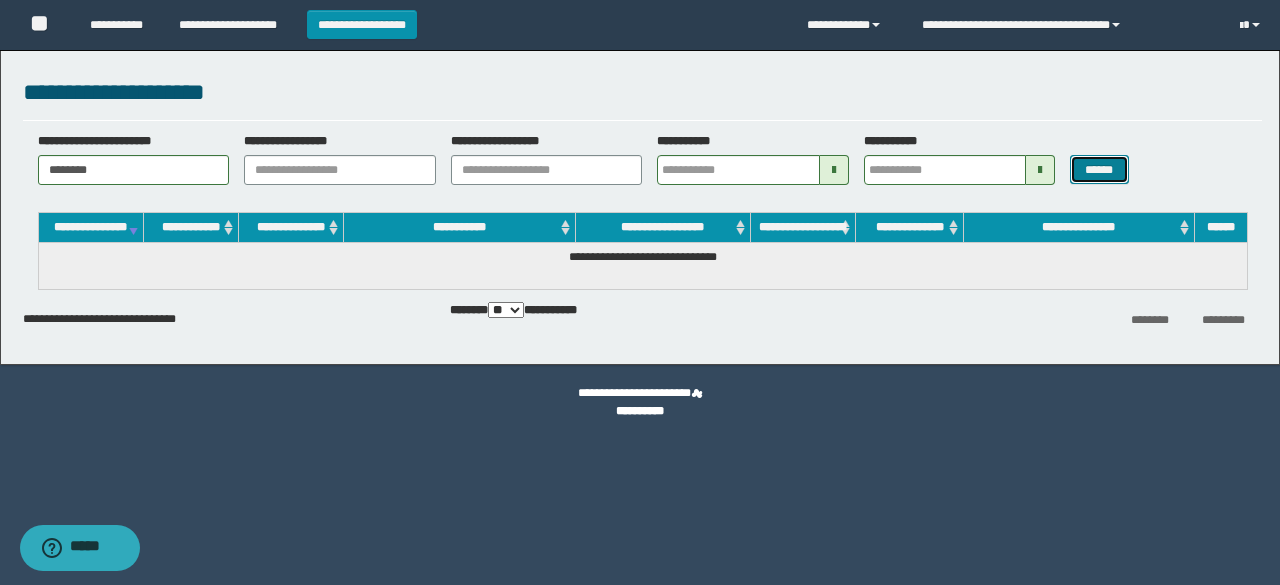 click on "******" at bounding box center [1099, 169] 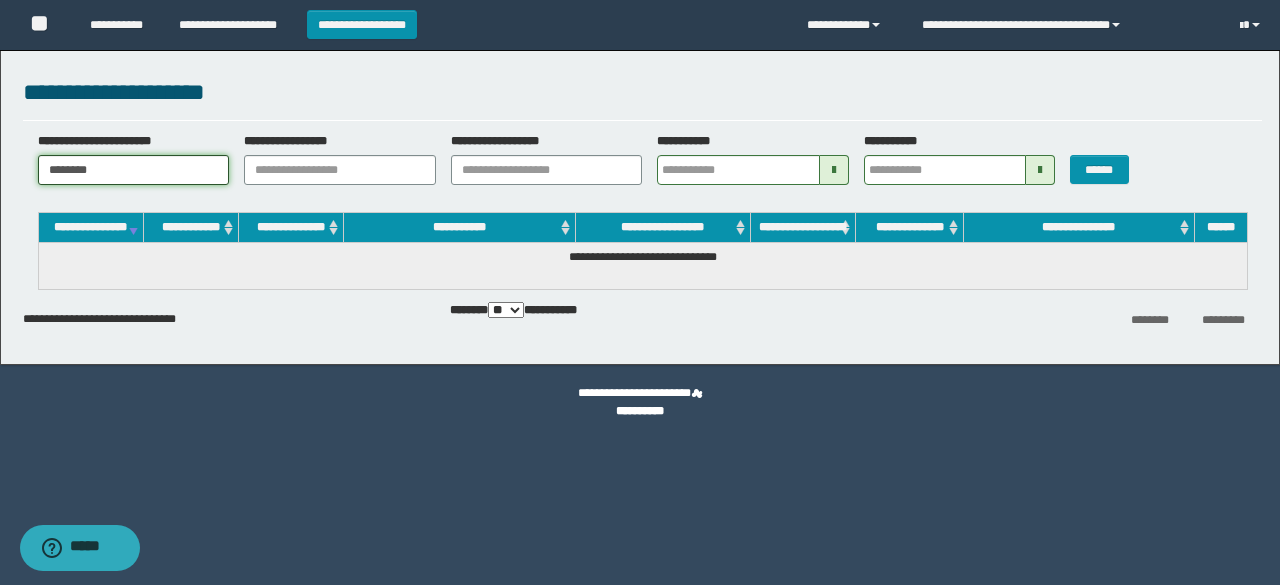 click on "********" at bounding box center (134, 170) 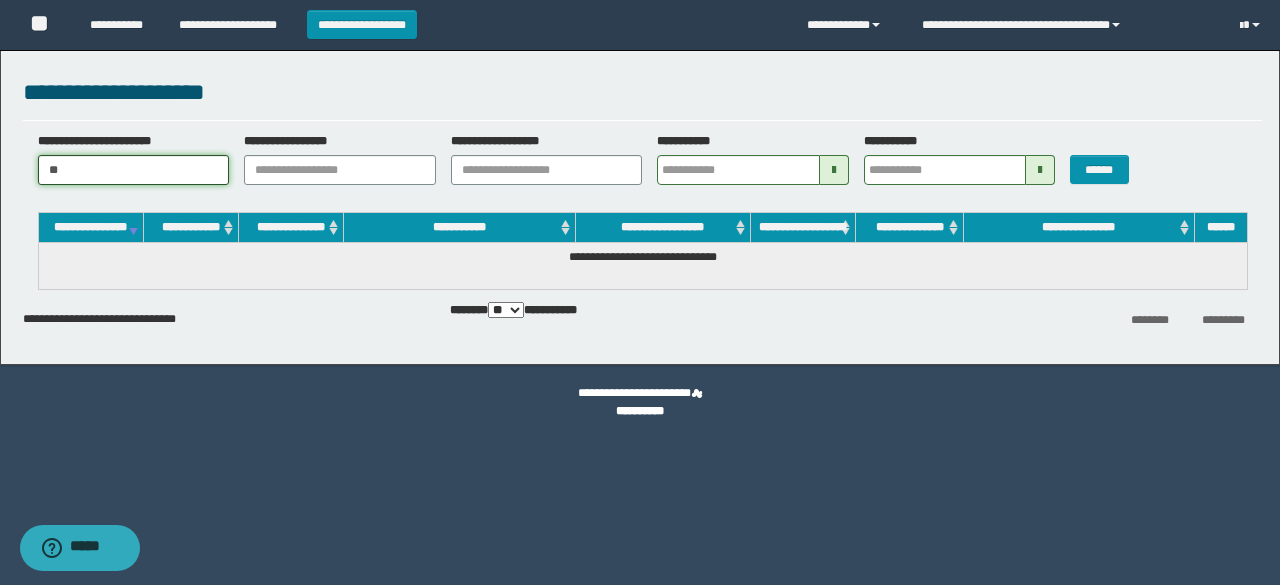 type on "*" 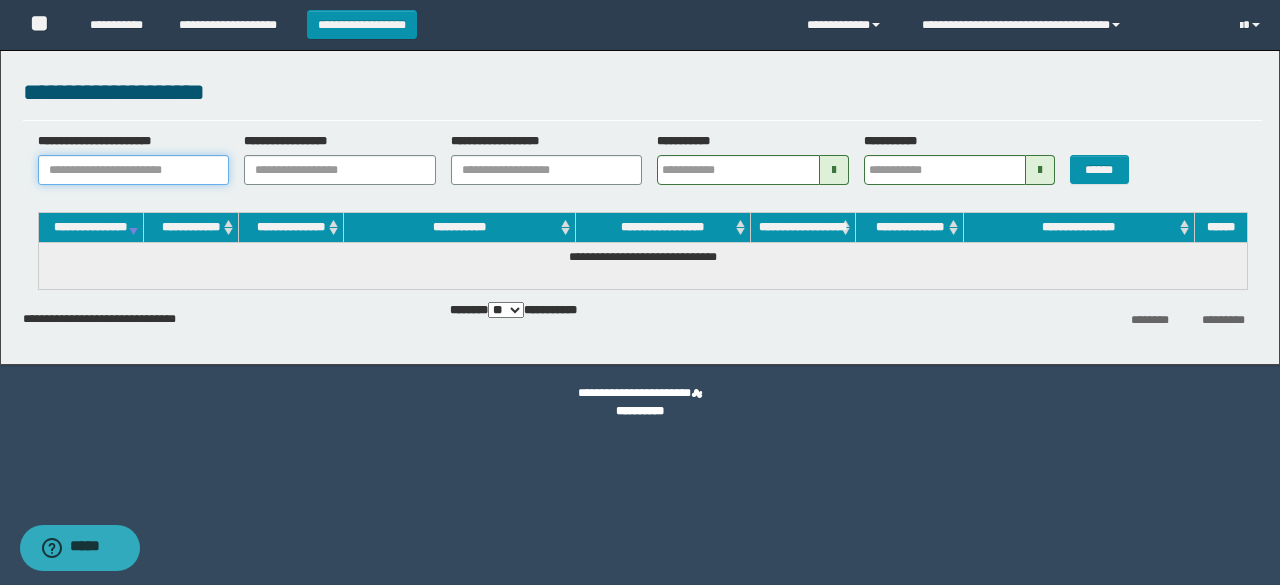 paste on "**********" 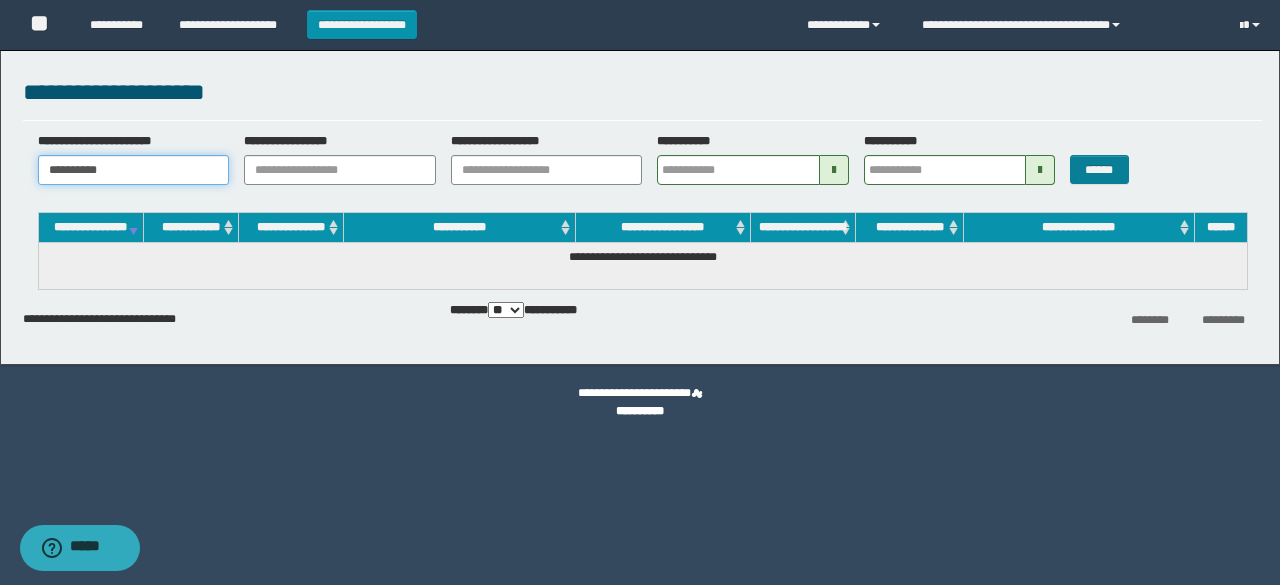 type on "**********" 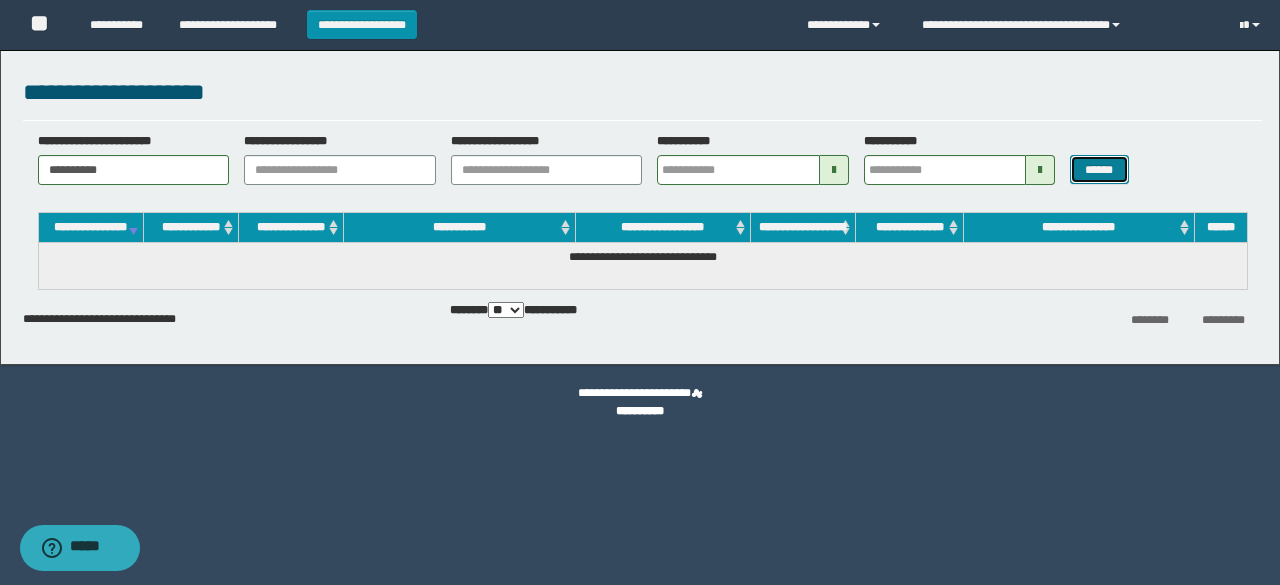 click on "******" at bounding box center (1099, 169) 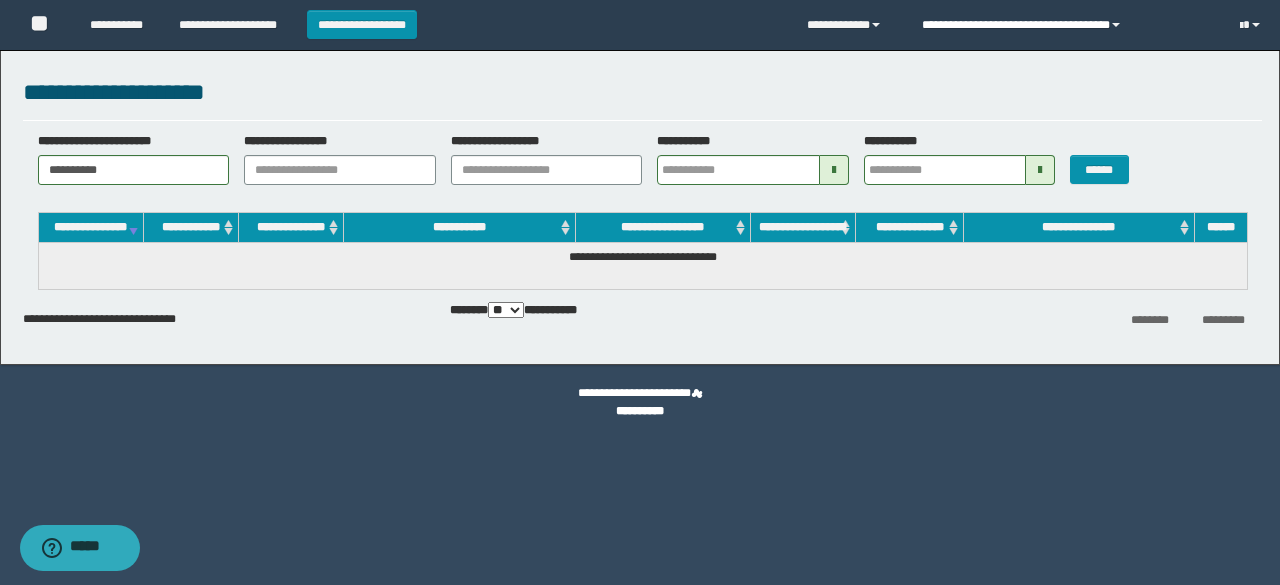 click on "**********" at bounding box center (1065, 25) 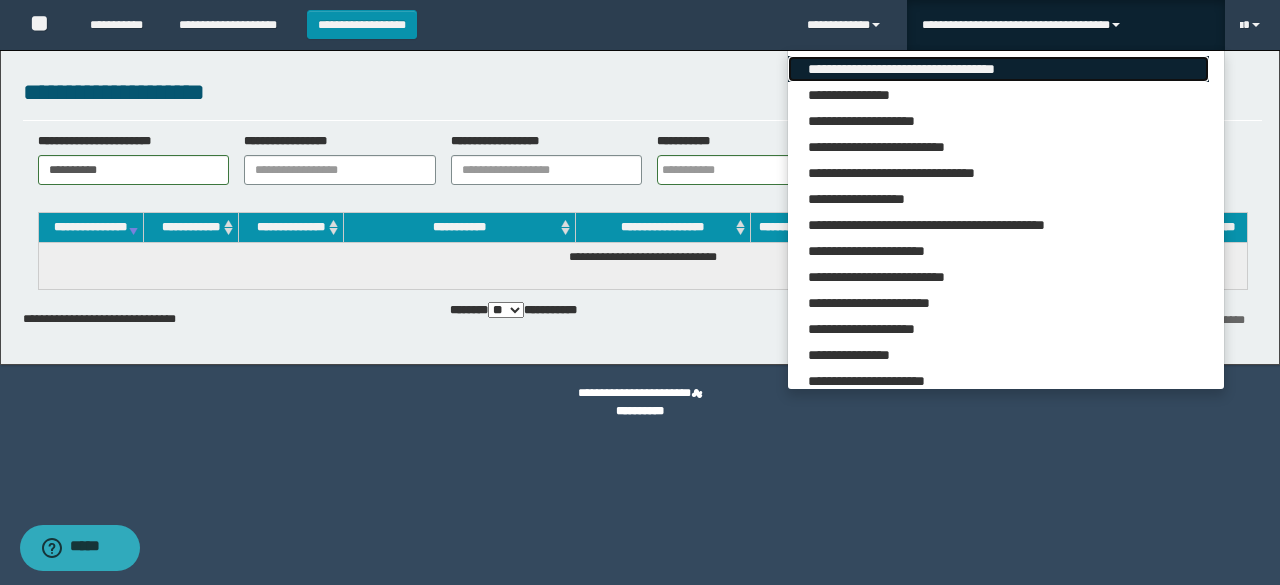 click on "**********" at bounding box center (998, 69) 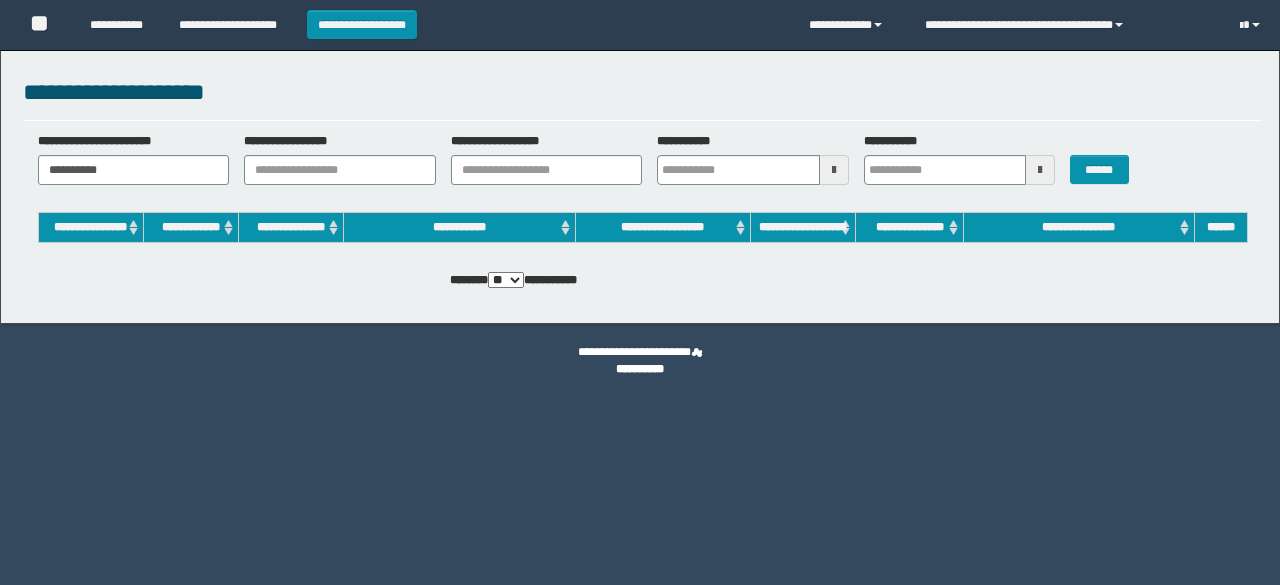 scroll, scrollTop: 0, scrollLeft: 0, axis: both 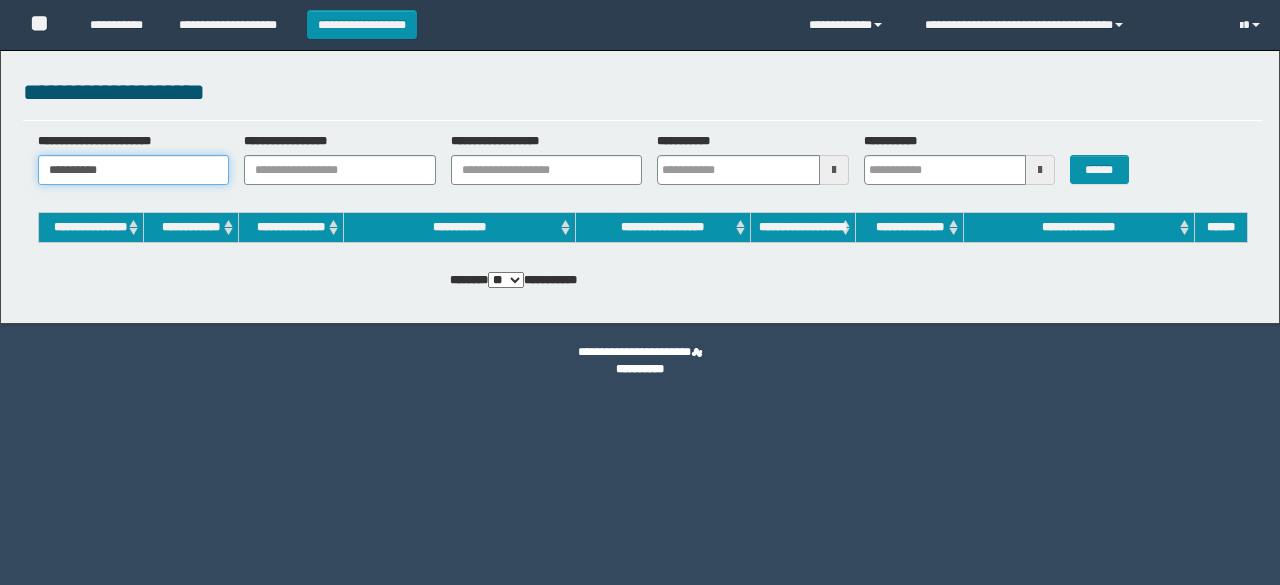 click on "**********" at bounding box center [134, 170] 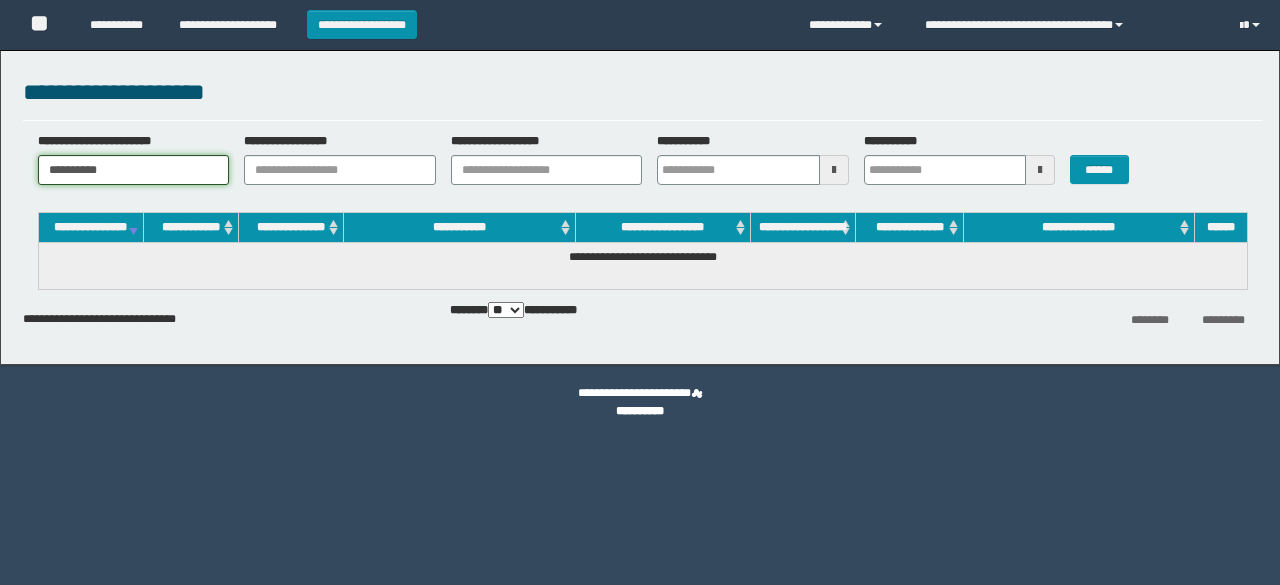scroll, scrollTop: 0, scrollLeft: 0, axis: both 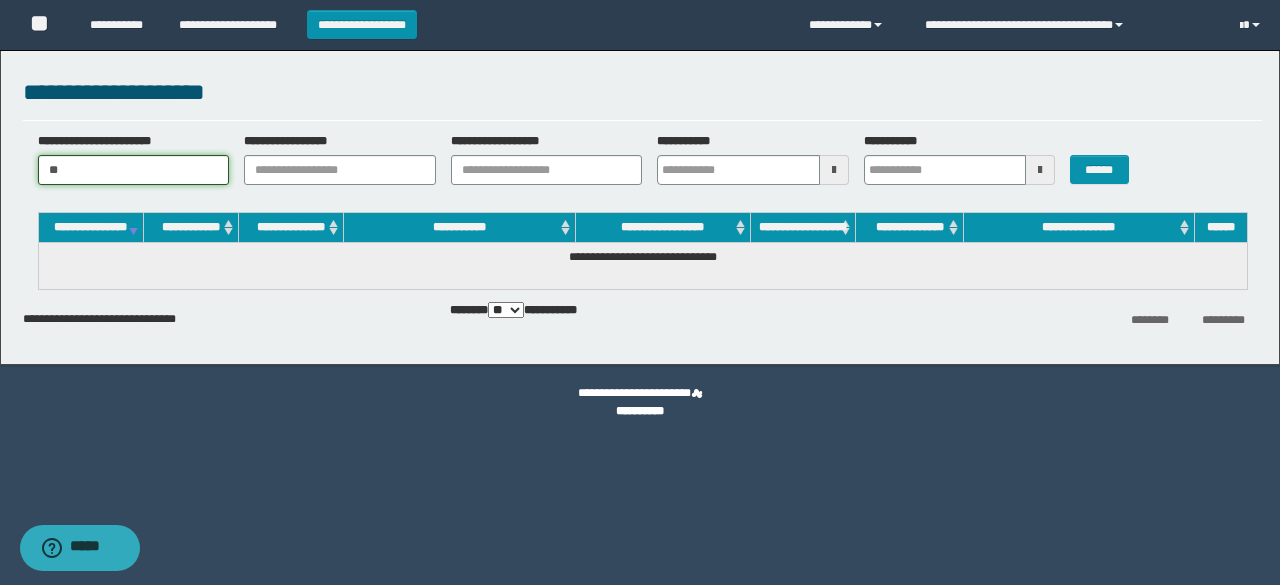 type on "*" 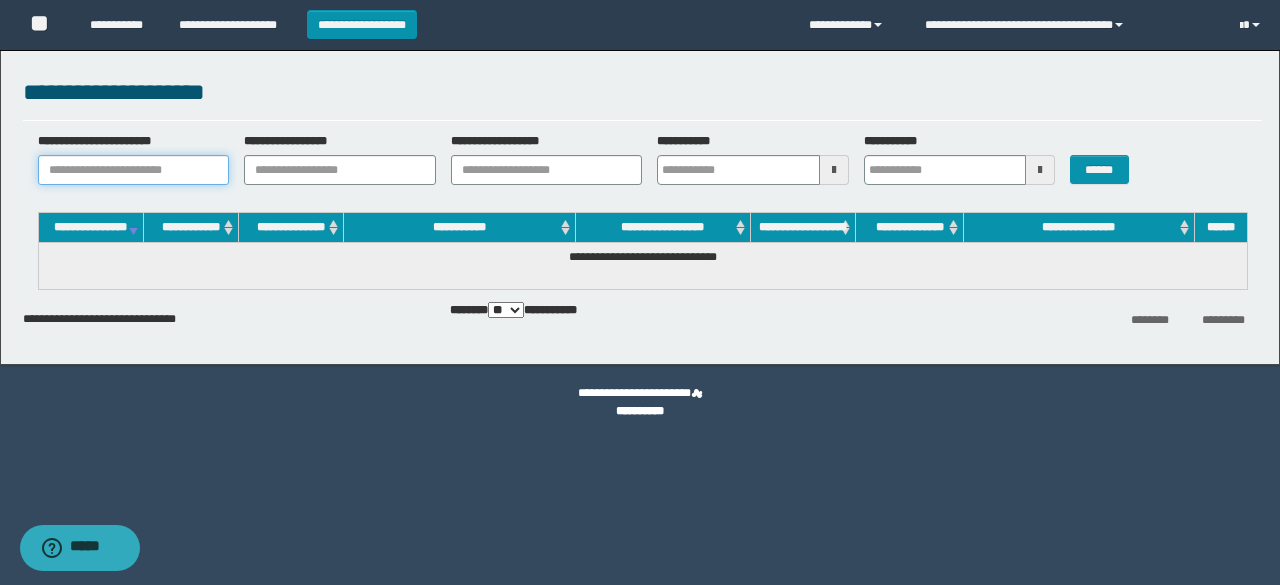paste on "**********" 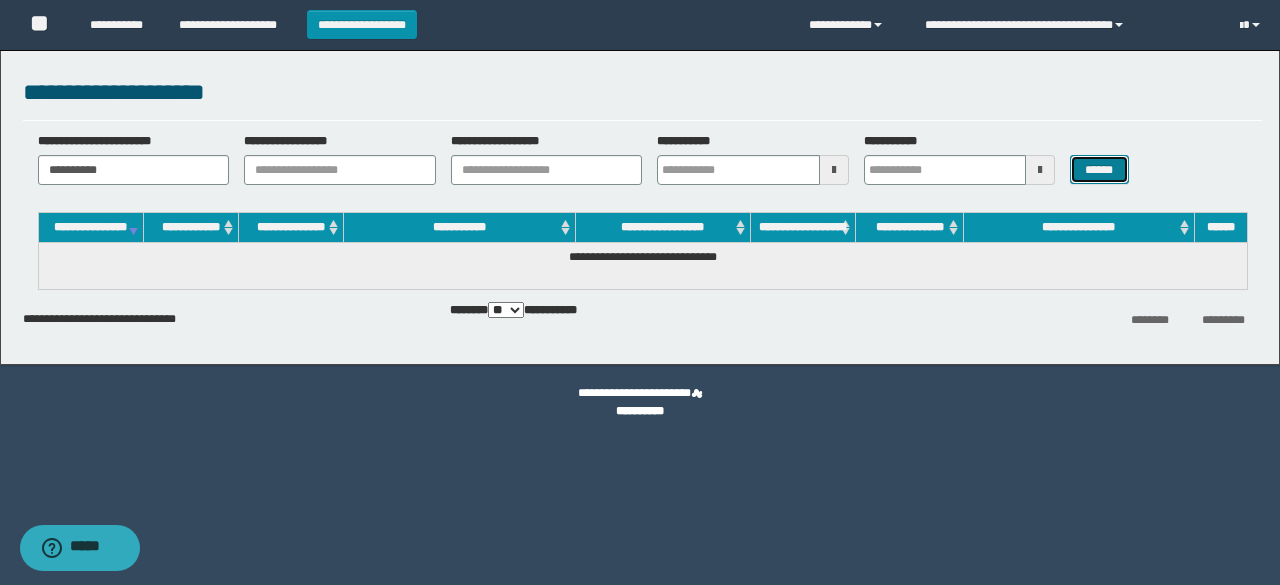 click on "******" at bounding box center (1099, 169) 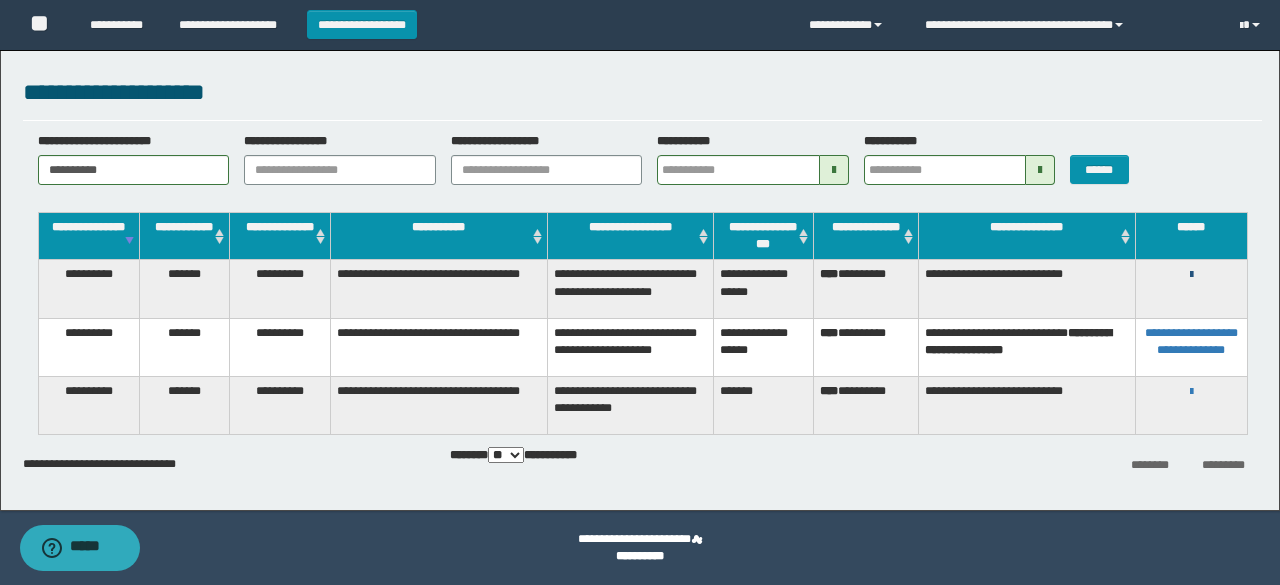 click at bounding box center [1191, 275] 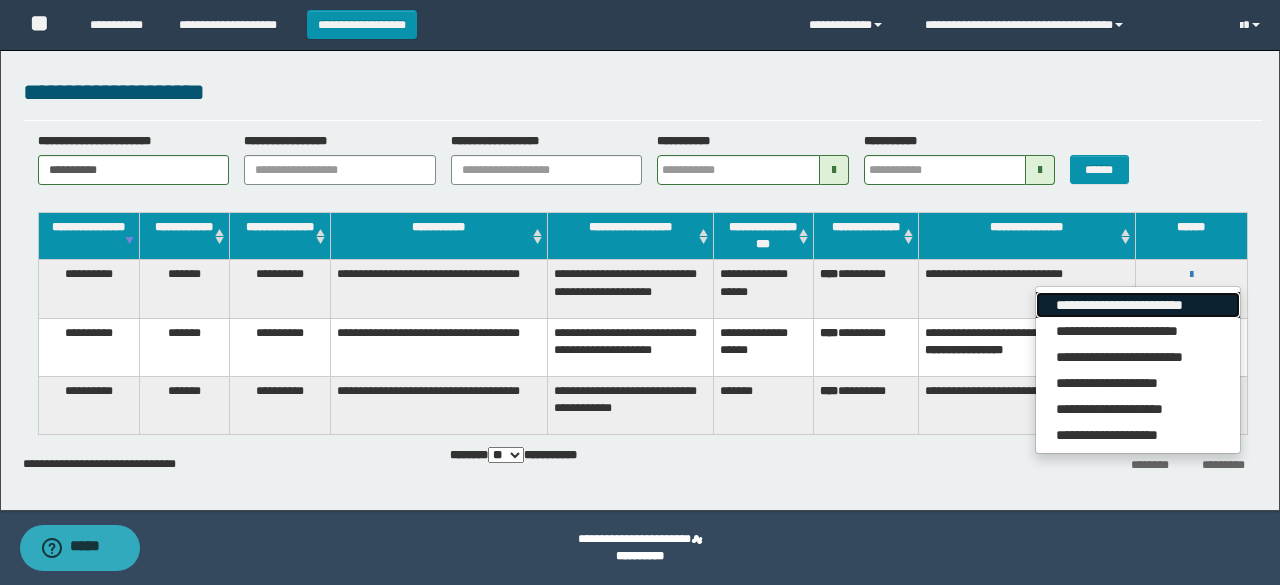 click on "**********" at bounding box center [1137, 305] 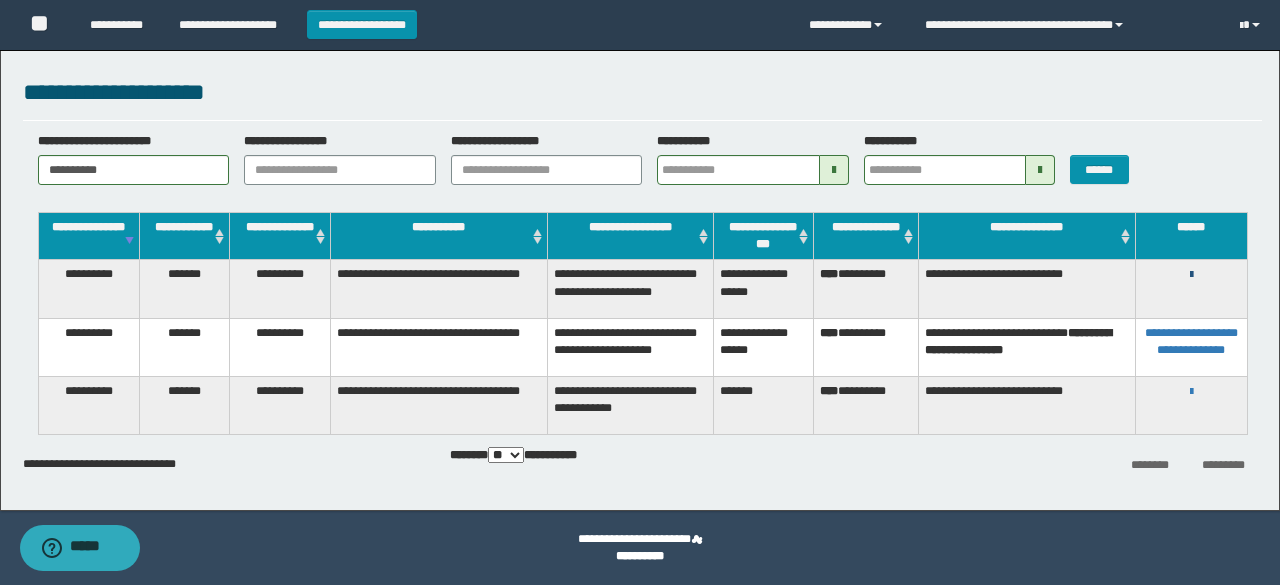 click at bounding box center (1191, 275) 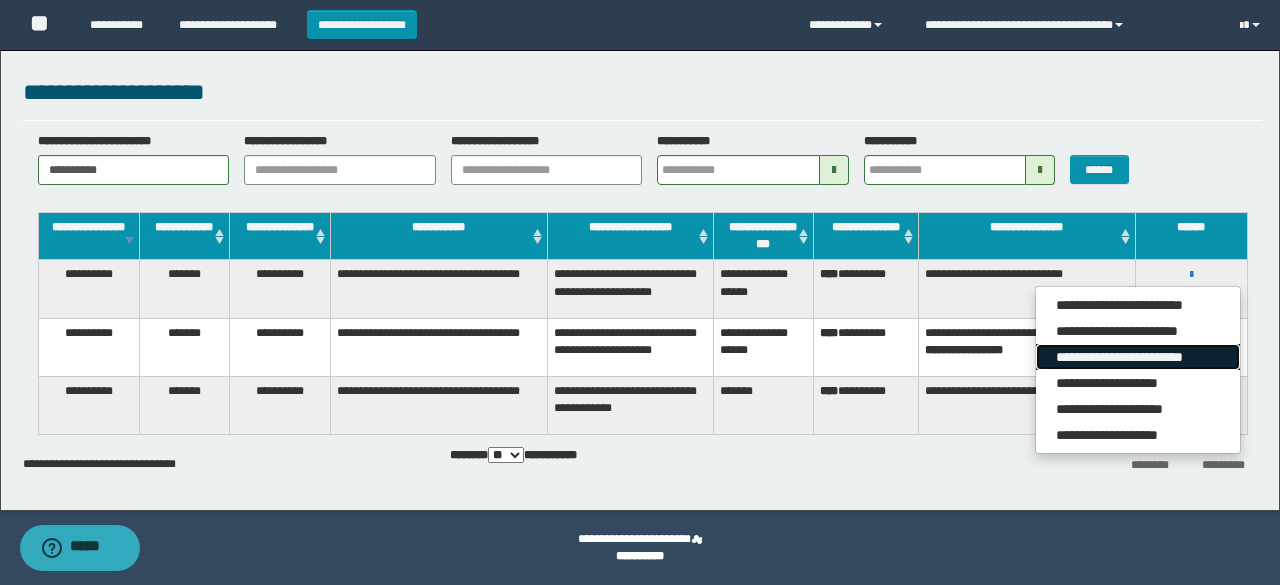 click on "**********" at bounding box center [1137, 357] 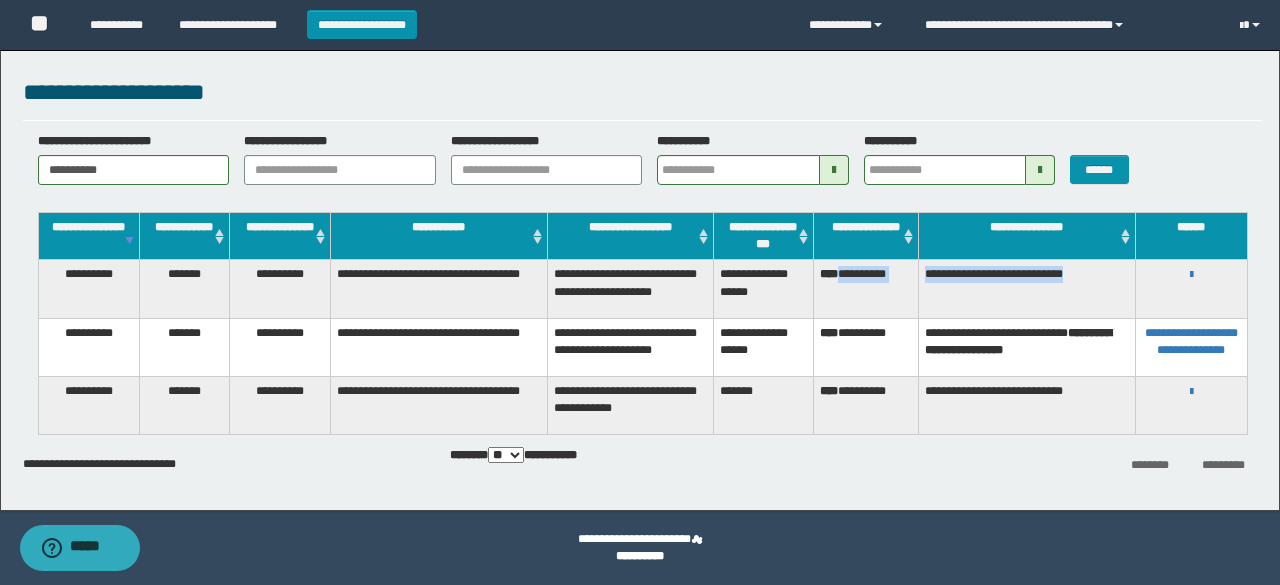drag, startPoint x: 845, startPoint y: 275, endPoint x: 1086, endPoint y: 281, distance: 241.07468 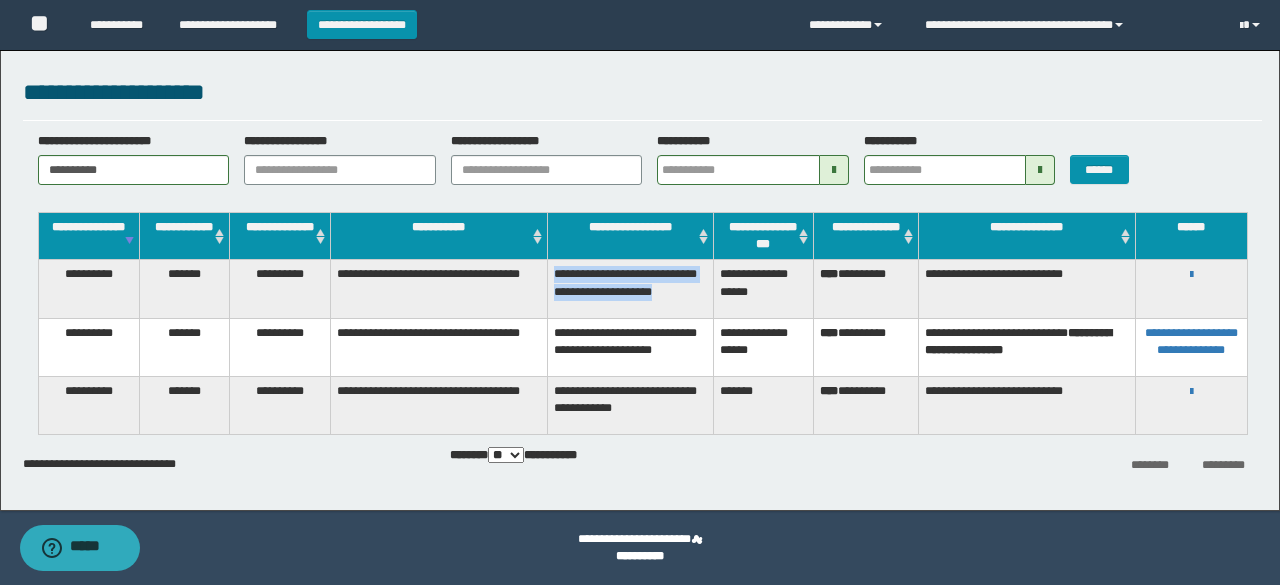 drag, startPoint x: 554, startPoint y: 273, endPoint x: 690, endPoint y: 313, distance: 141.76036 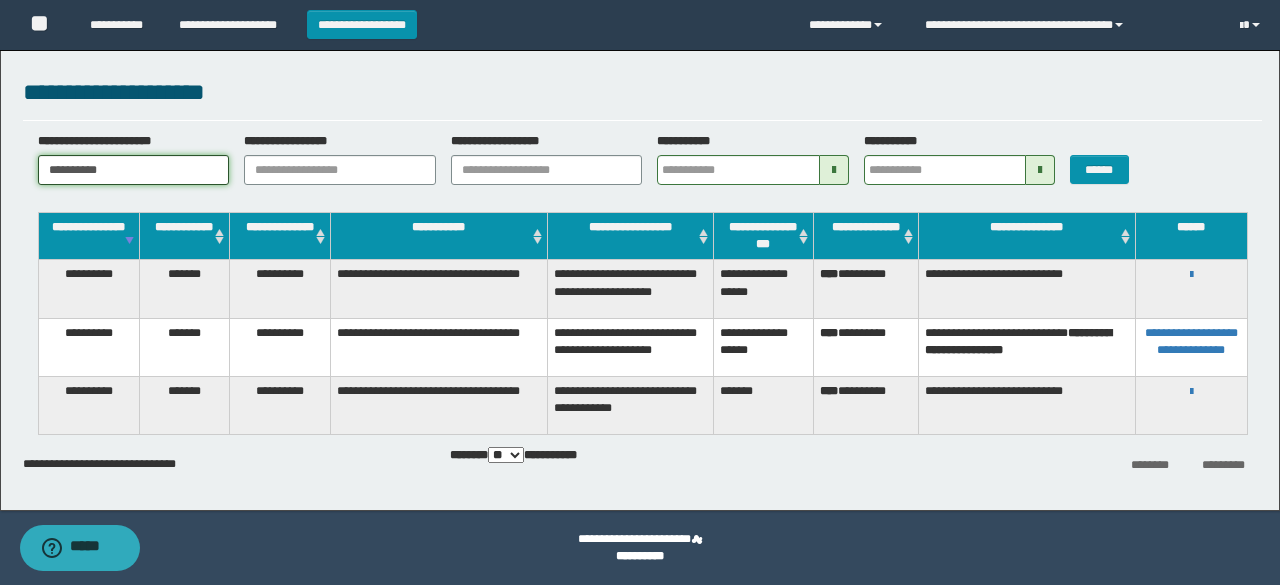 click on "**********" at bounding box center (134, 170) 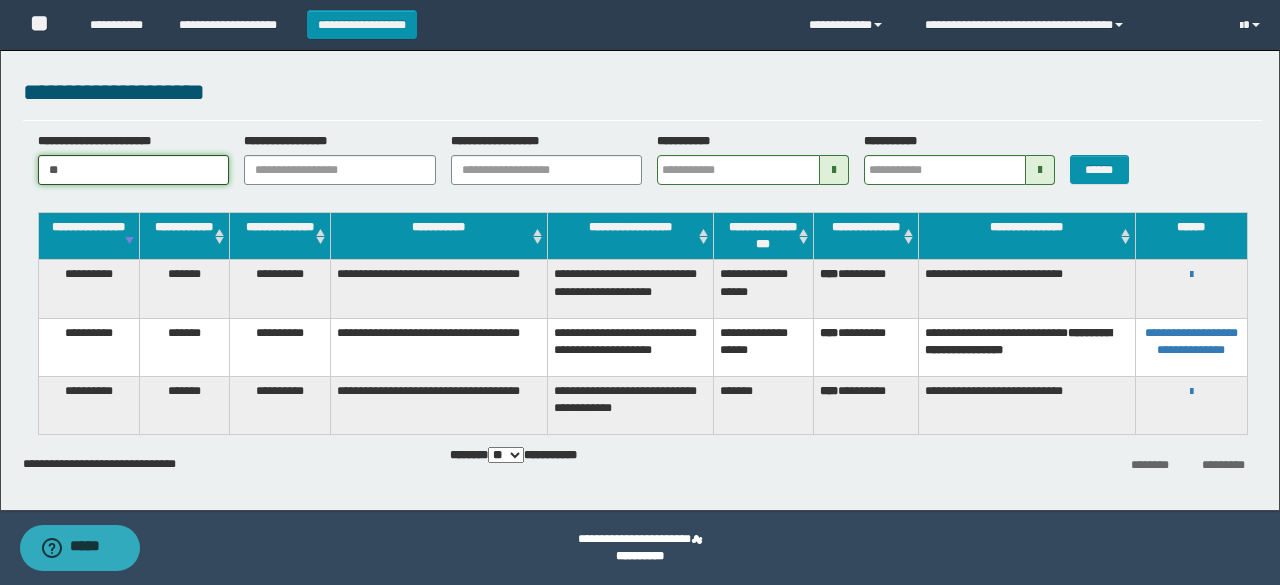 type on "*" 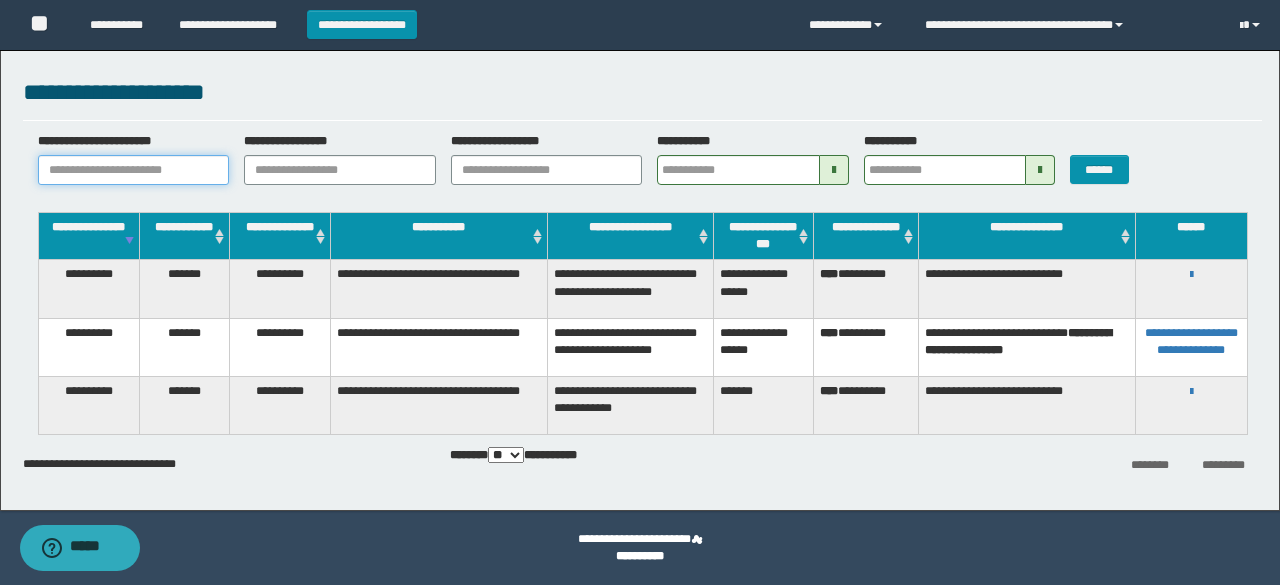 paste on "********" 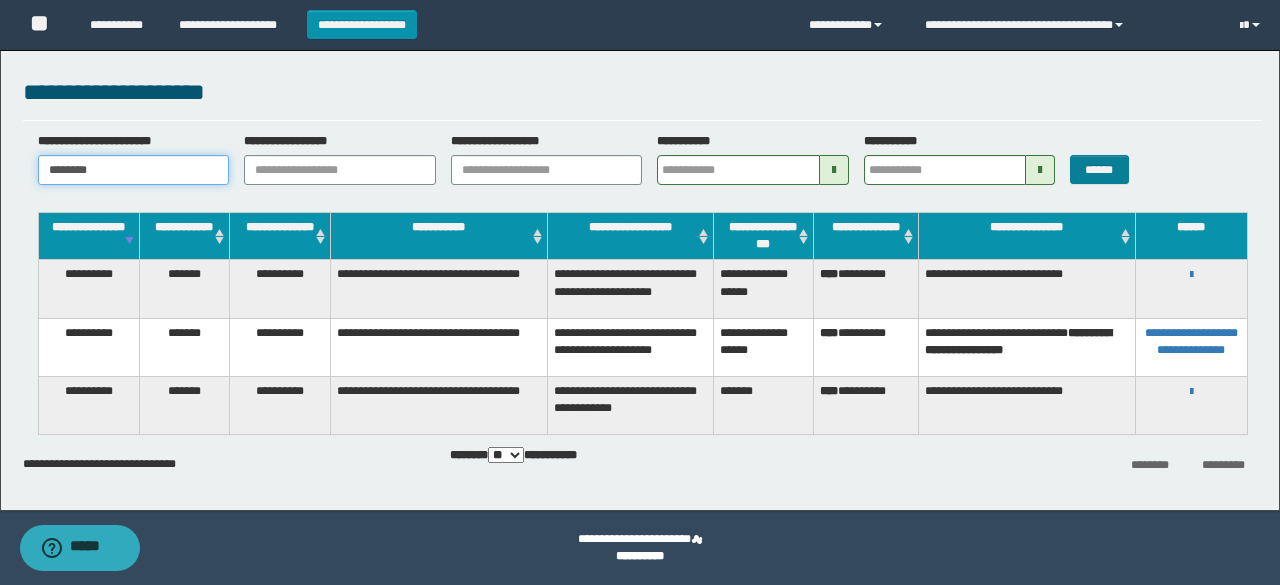 type on "********" 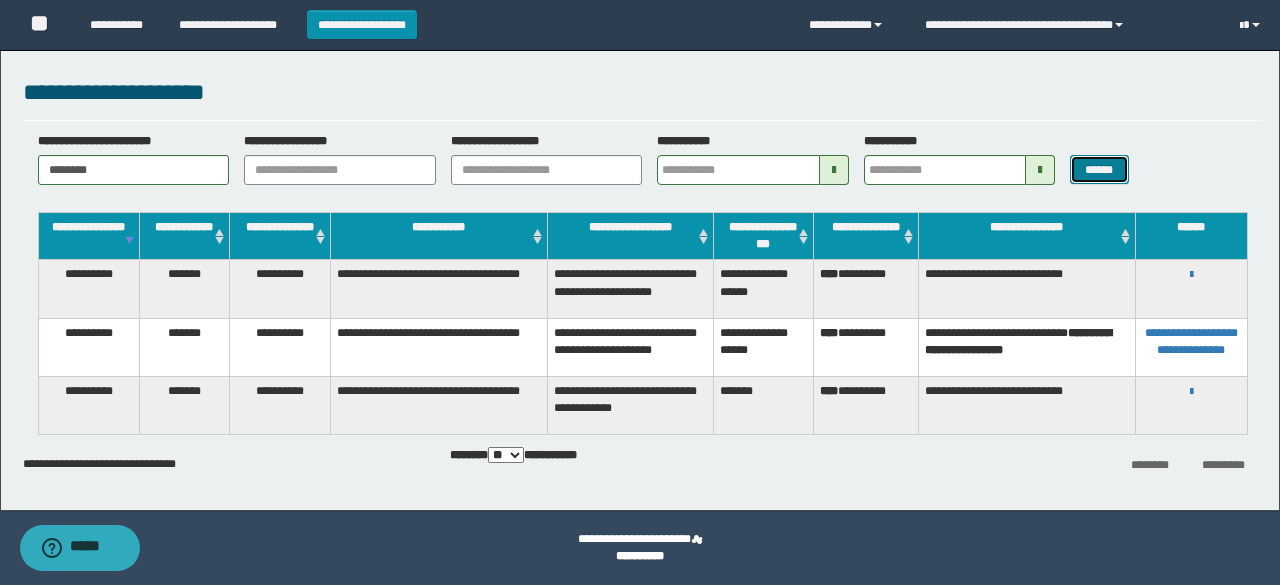 click on "******" at bounding box center (1099, 169) 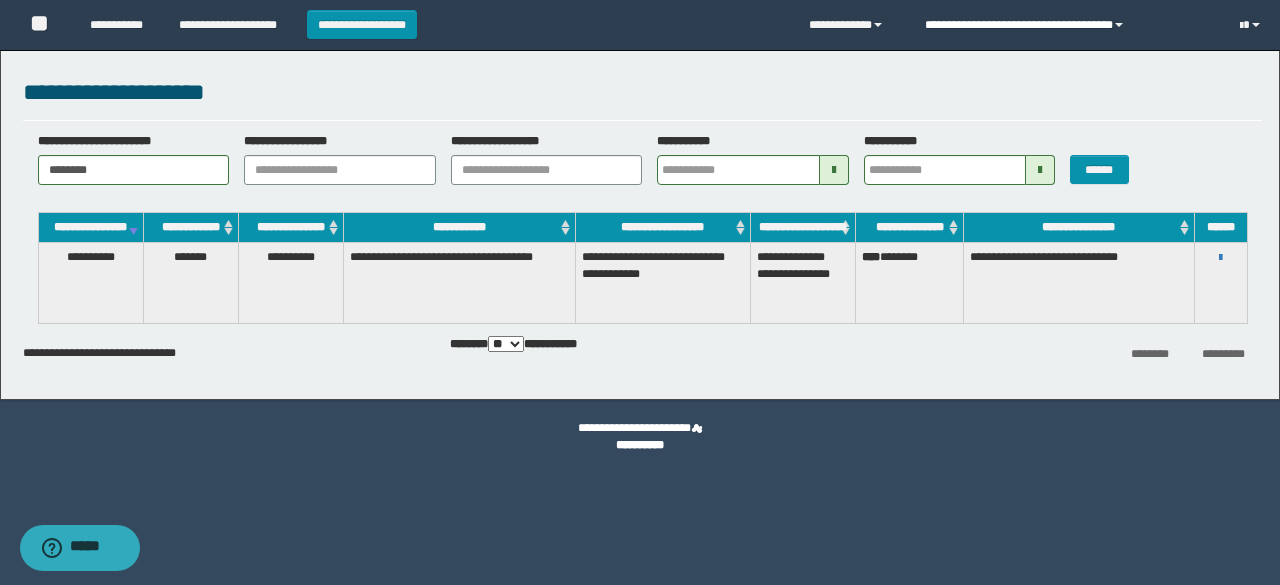 click on "**********" at bounding box center (1067, 25) 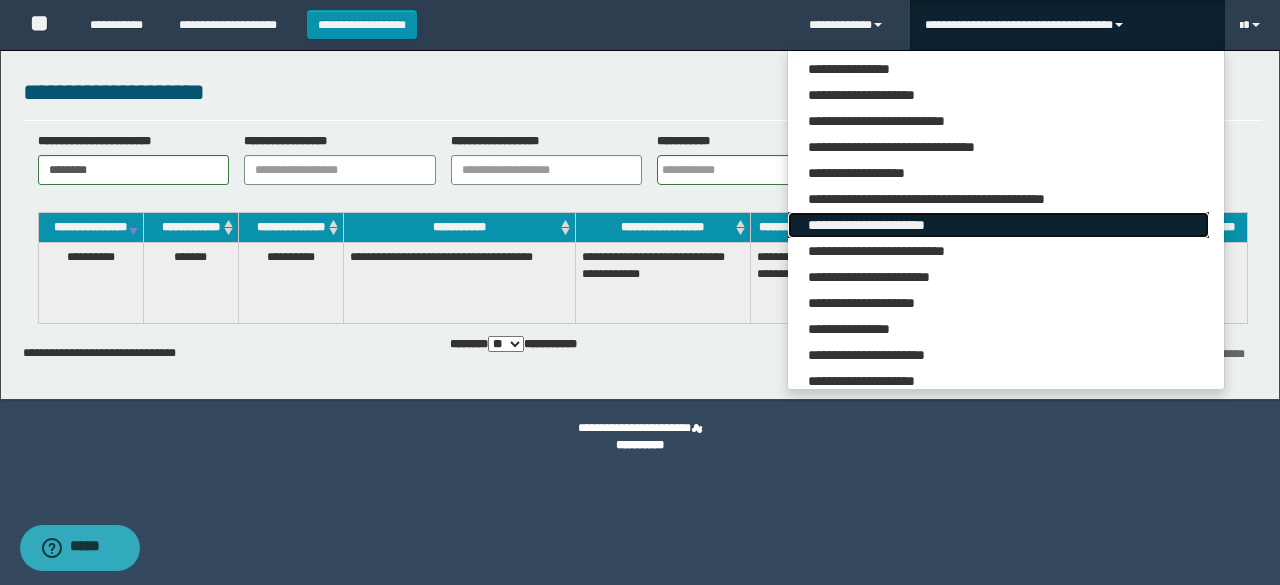 click on "**********" at bounding box center (998, 225) 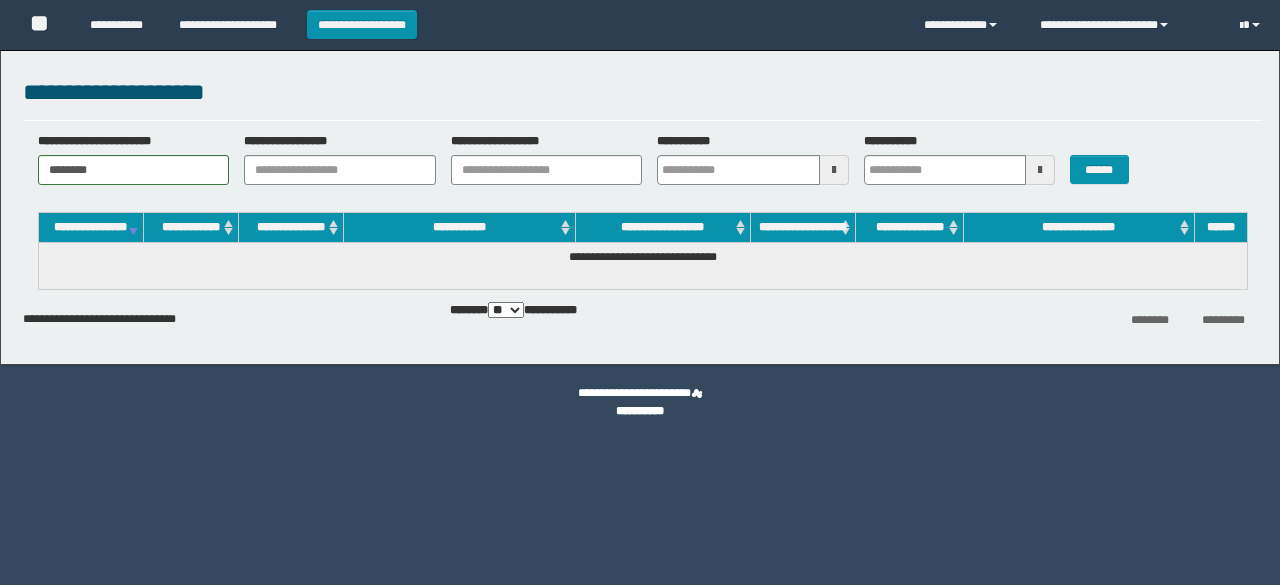 scroll, scrollTop: 0, scrollLeft: 0, axis: both 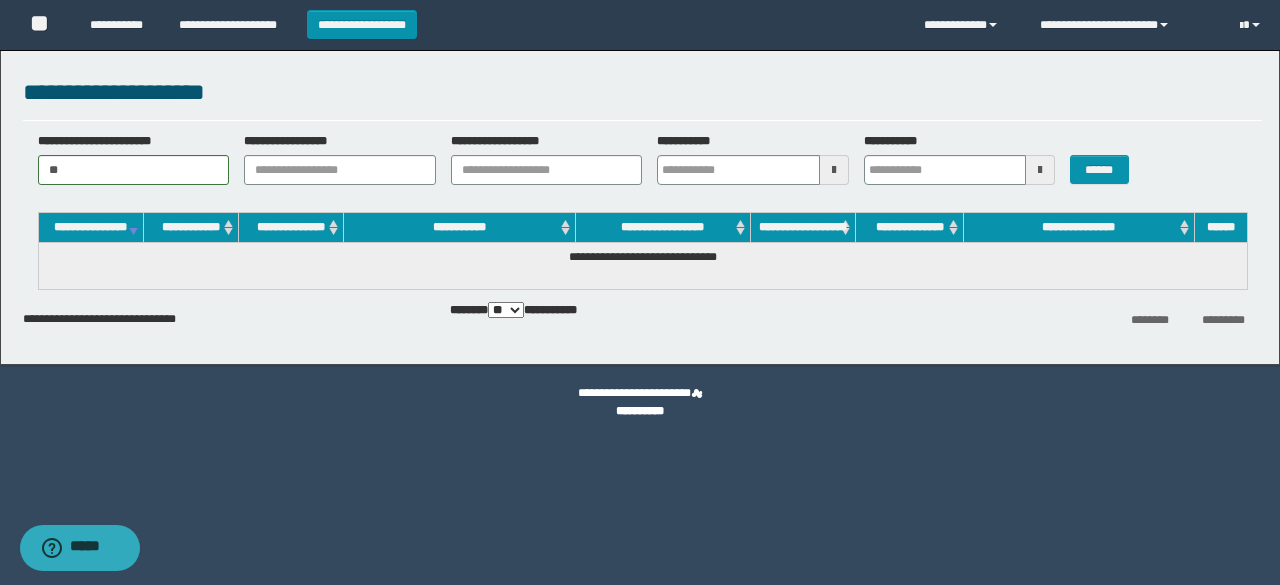 type on "*" 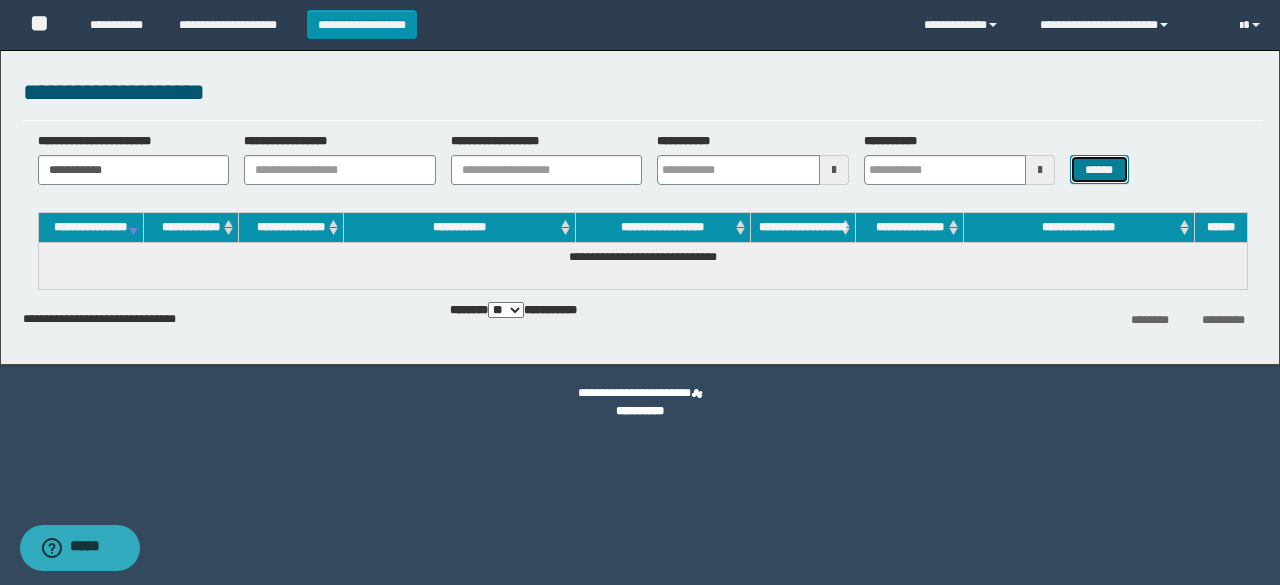 click on "******" at bounding box center [1099, 169] 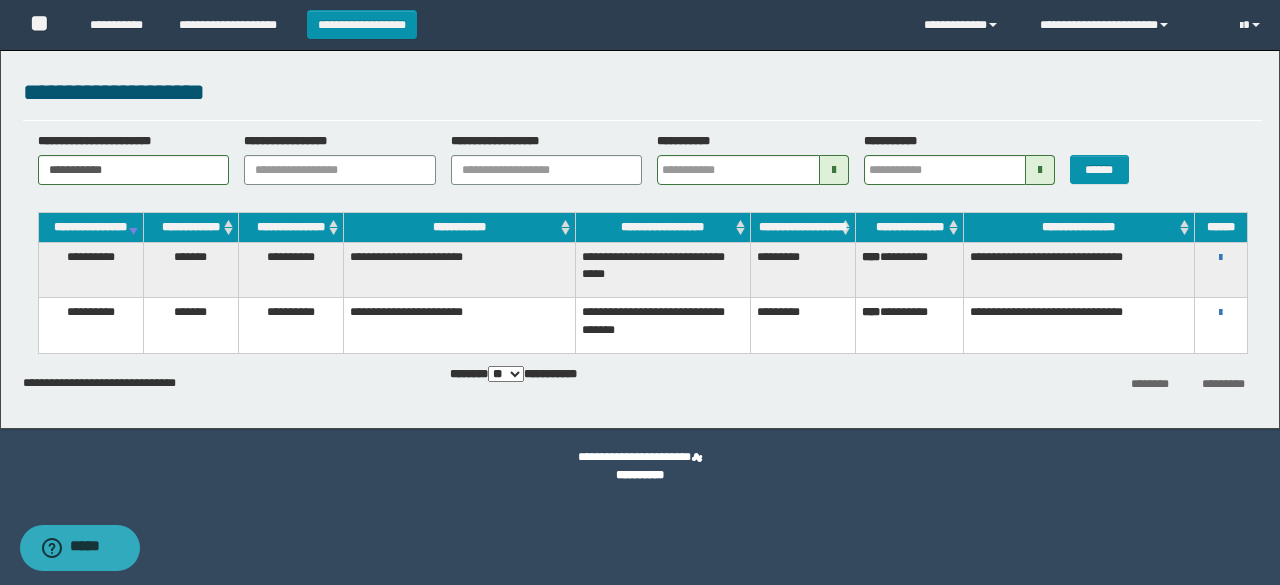 click on "**********" at bounding box center (1220, 270) 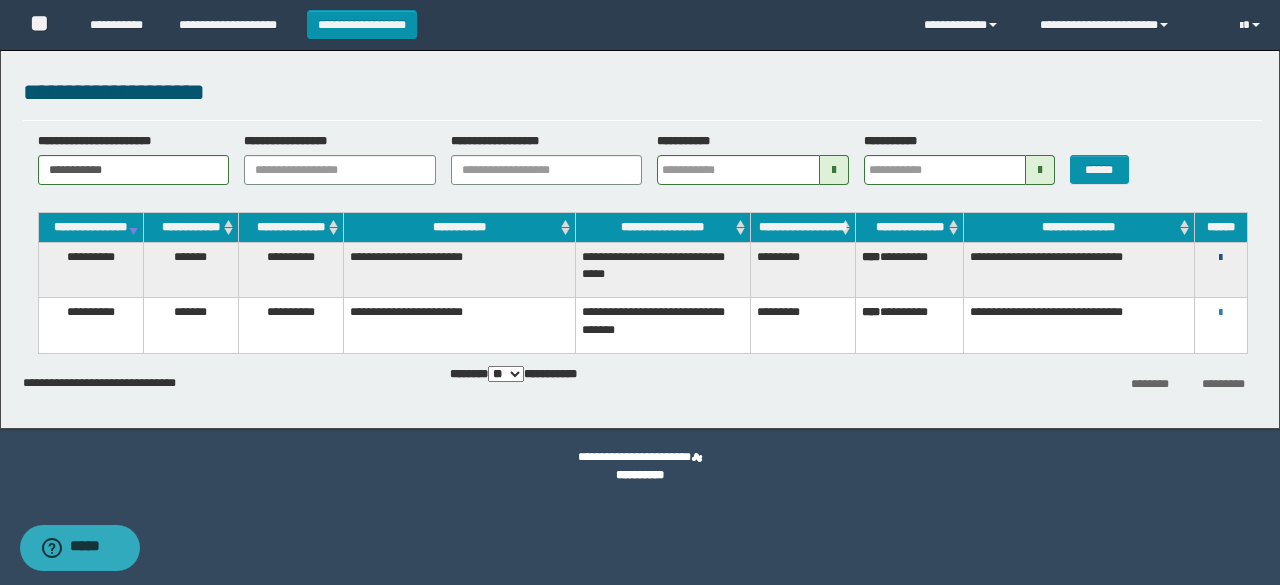 click at bounding box center (1220, 258) 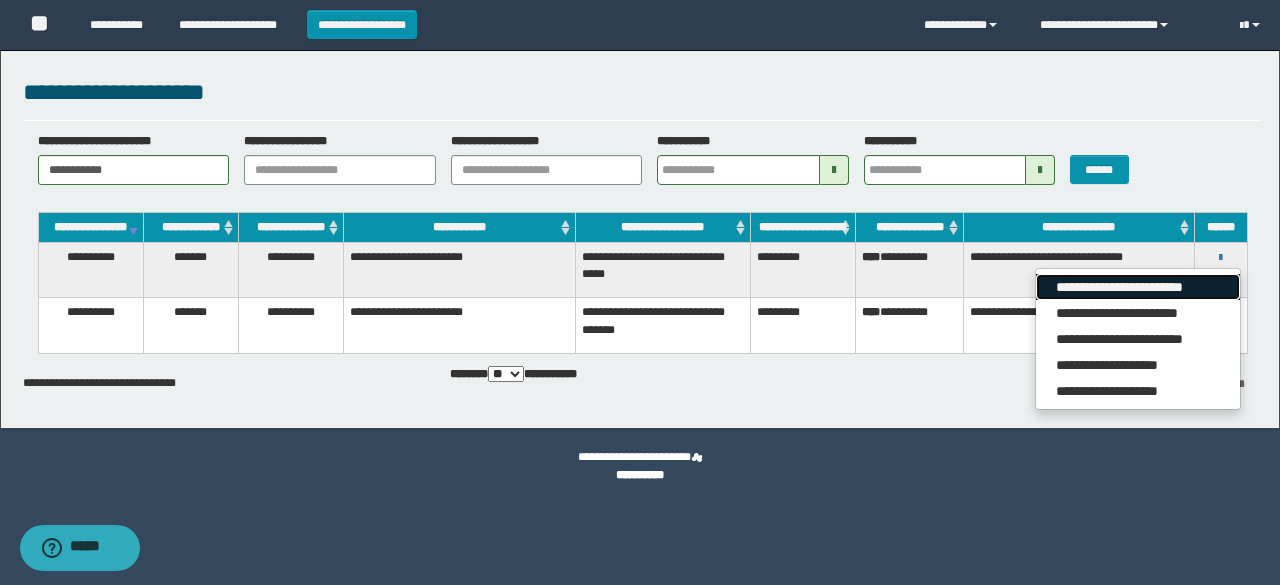 click on "**********" at bounding box center (1137, 287) 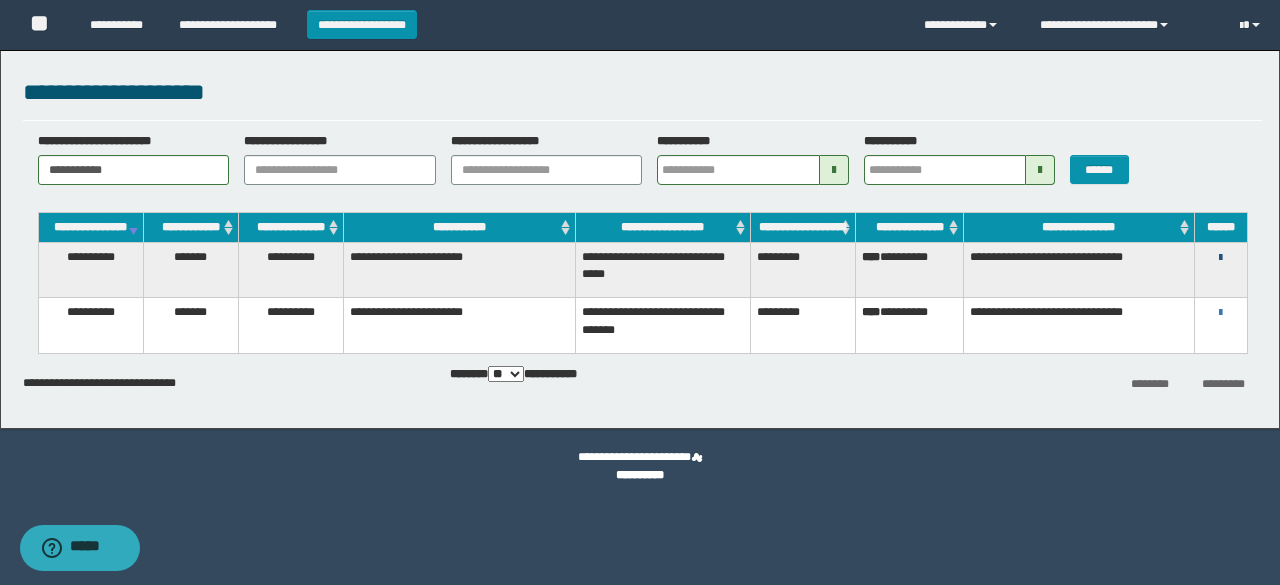 click at bounding box center [1220, 258] 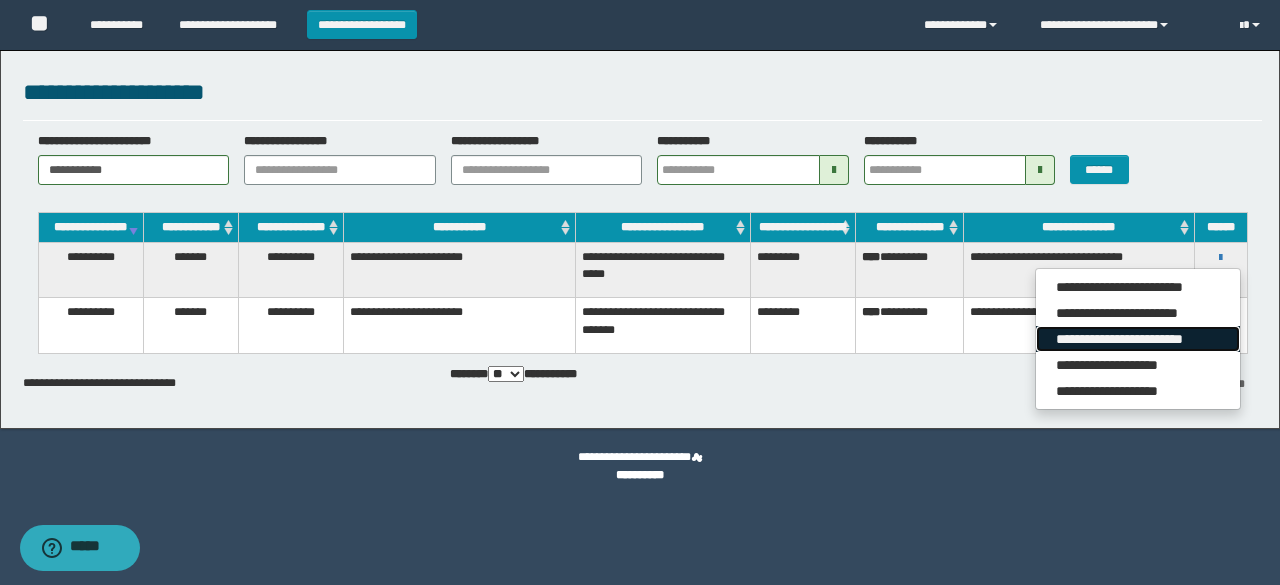 click on "**********" at bounding box center [1137, 339] 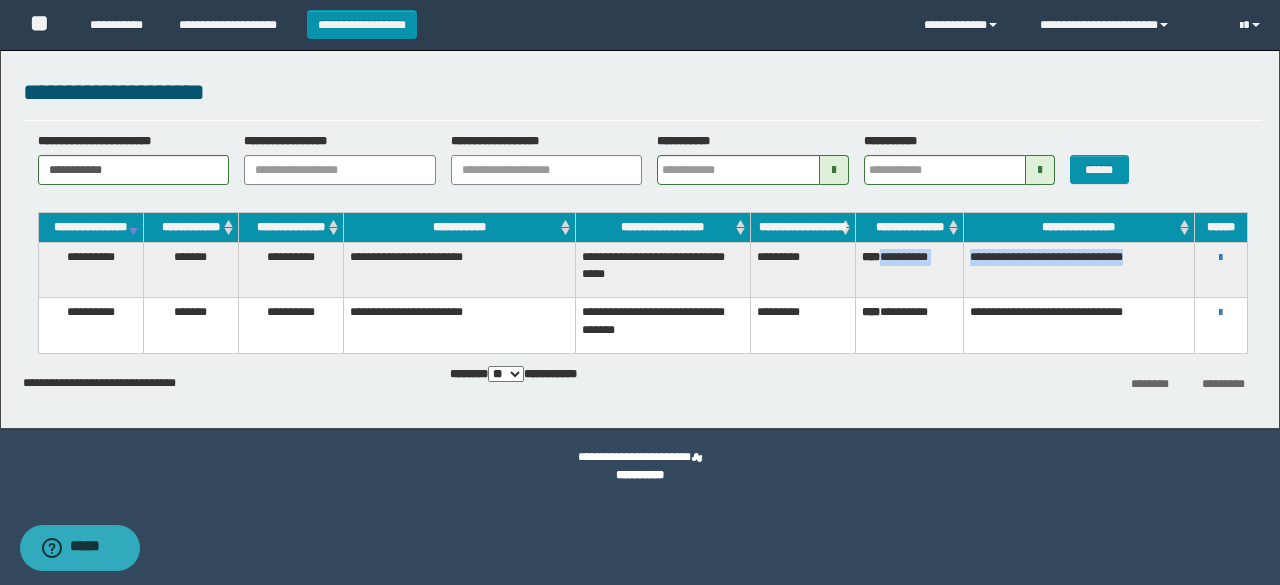 drag, startPoint x: 890, startPoint y: 270, endPoint x: 1054, endPoint y: 295, distance: 165.89455 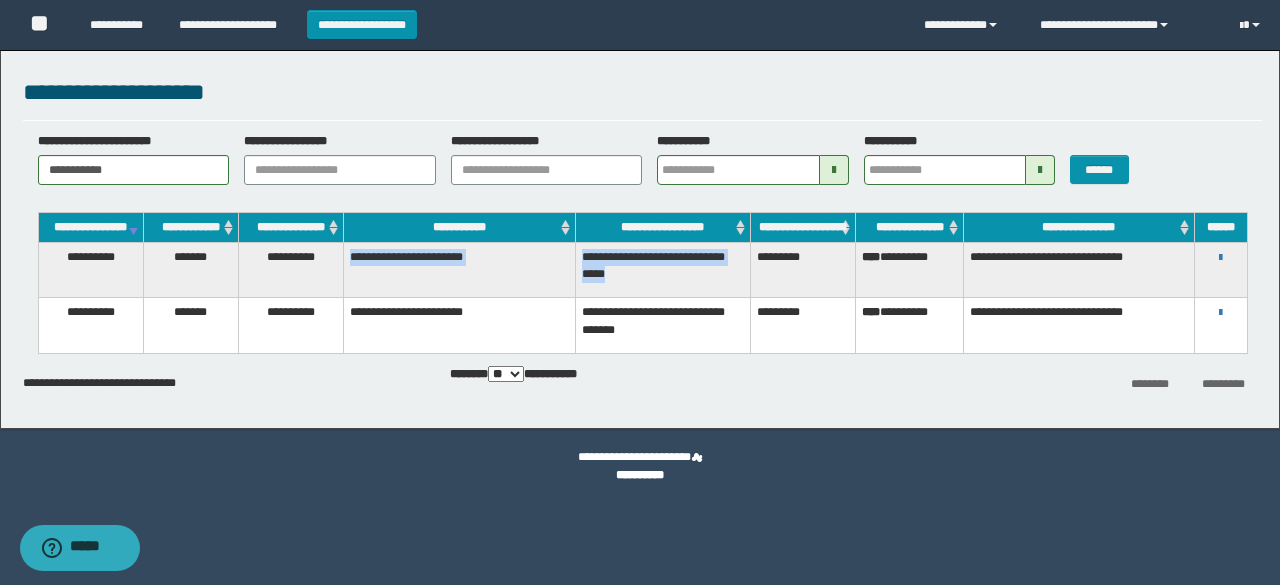 drag, startPoint x: 348, startPoint y: 275, endPoint x: 660, endPoint y: 291, distance: 312.40997 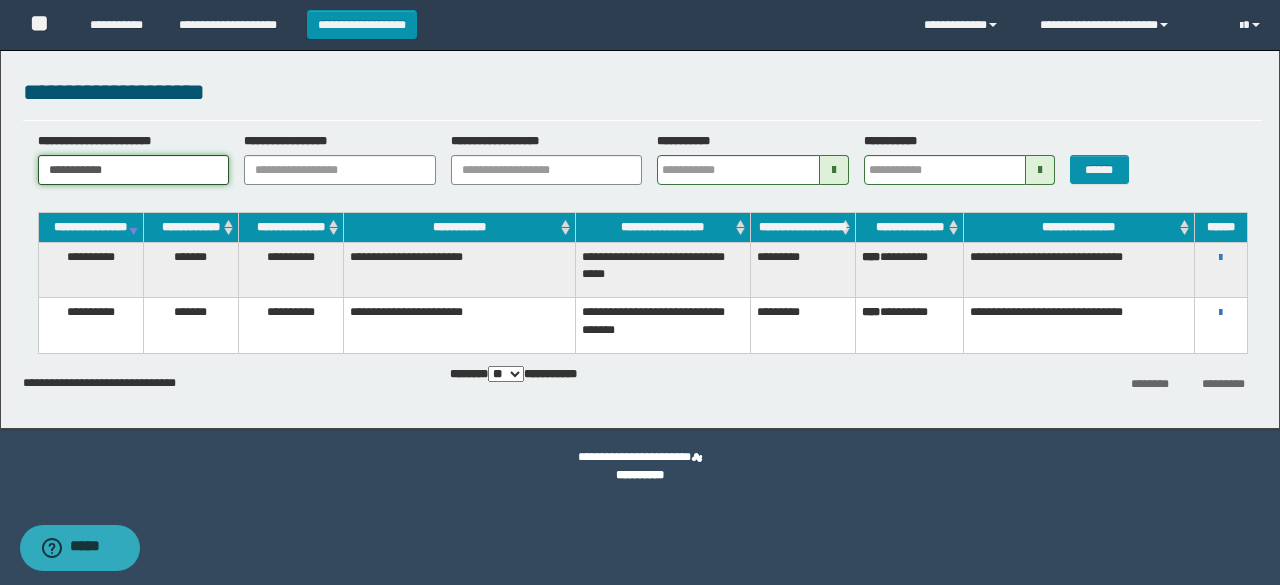 click on "**********" at bounding box center (134, 170) 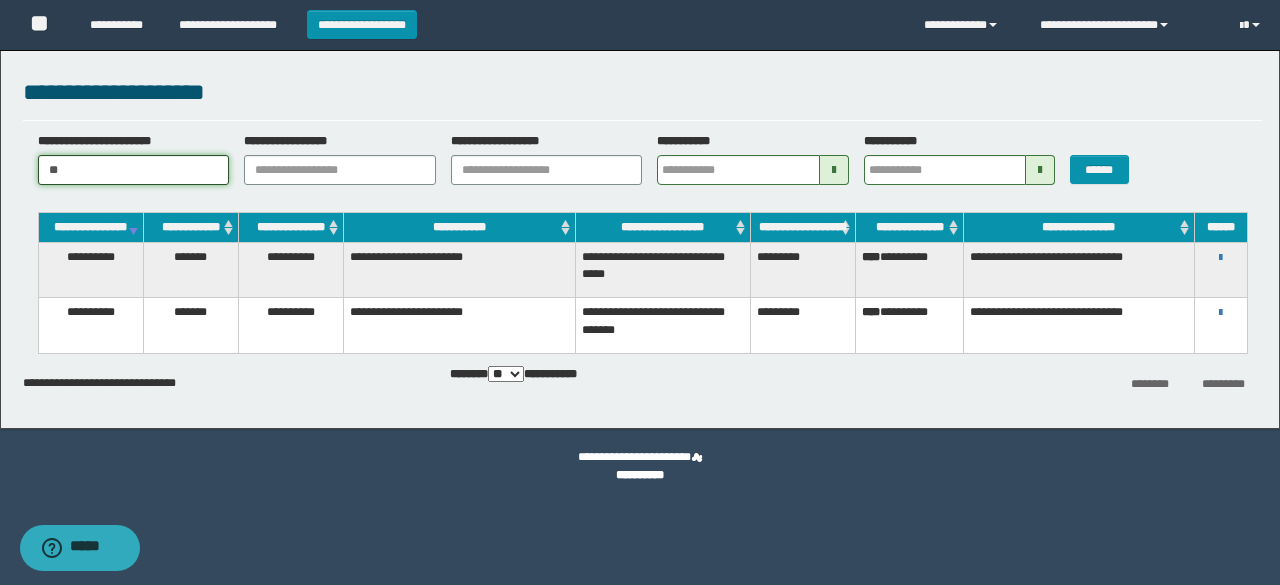 type on "*" 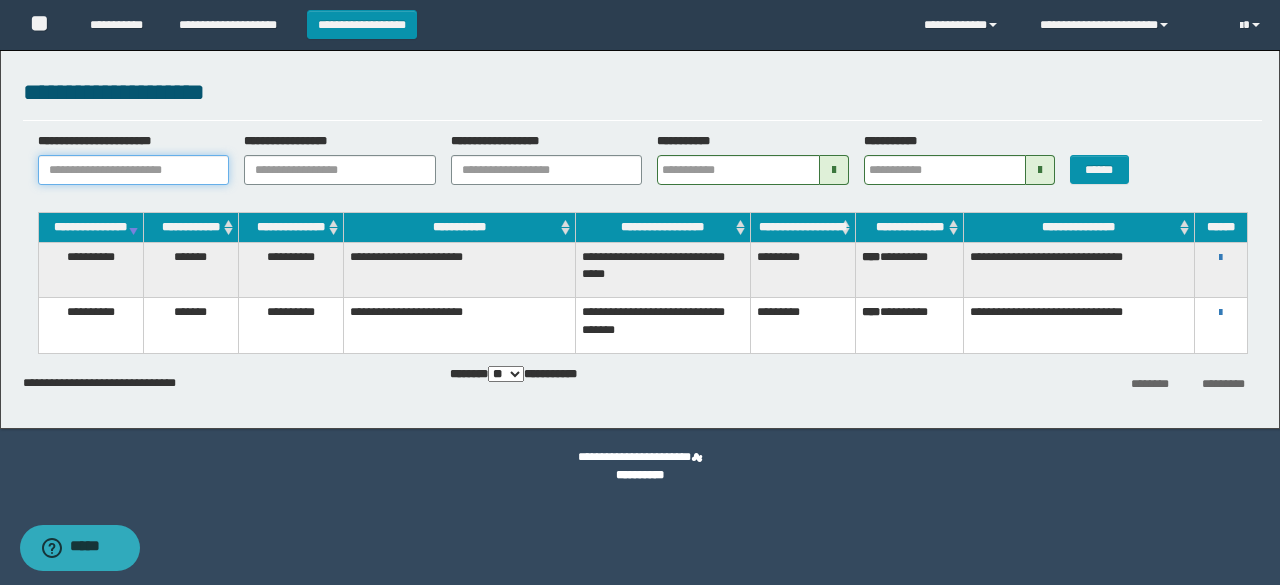 paste on "**********" 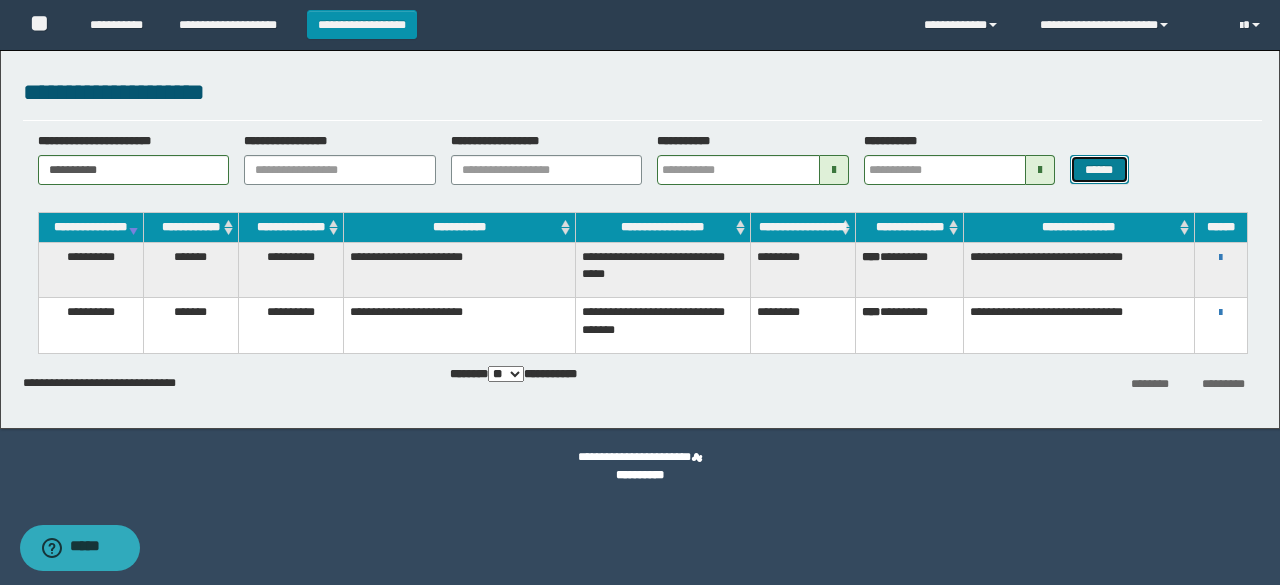 click on "******" at bounding box center (1099, 169) 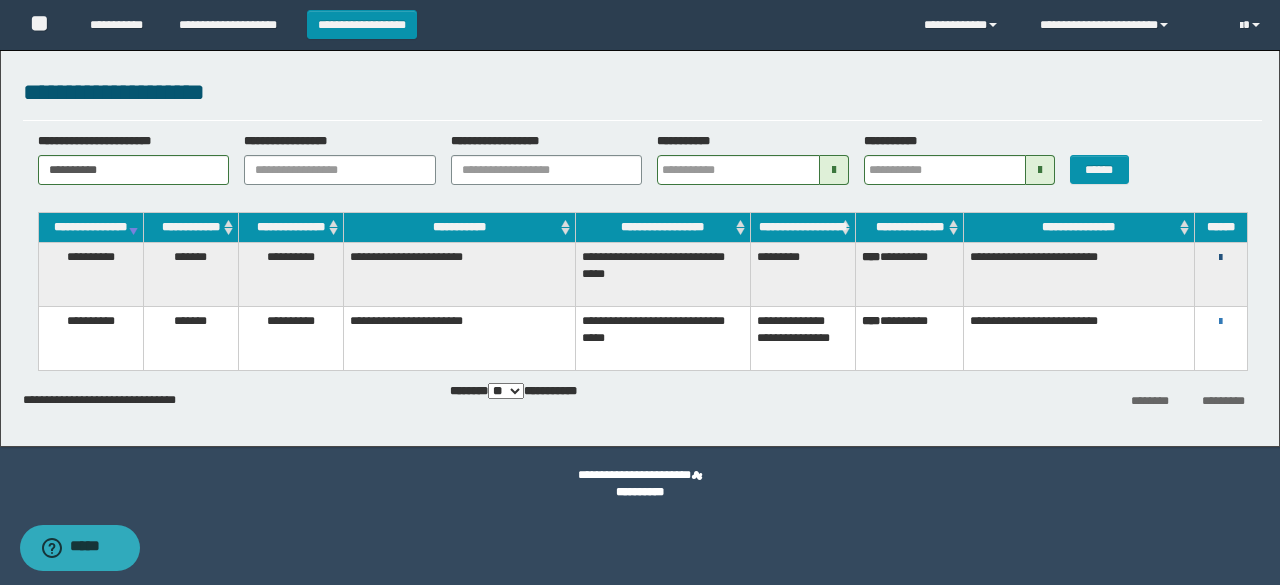 click at bounding box center [1220, 258] 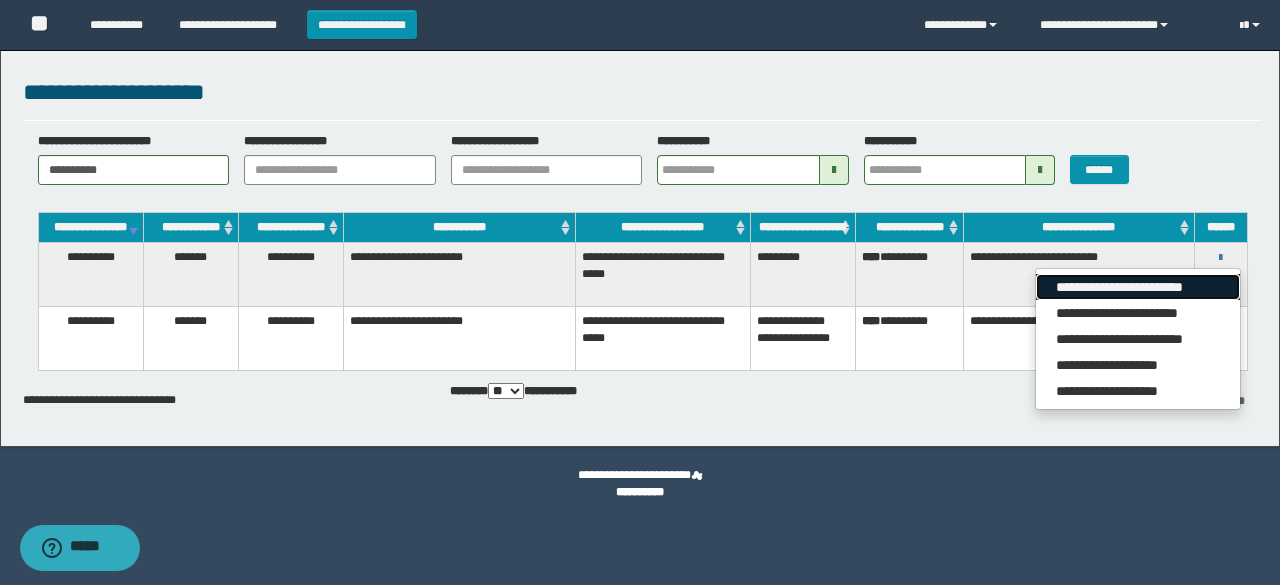 click on "**********" at bounding box center (1137, 287) 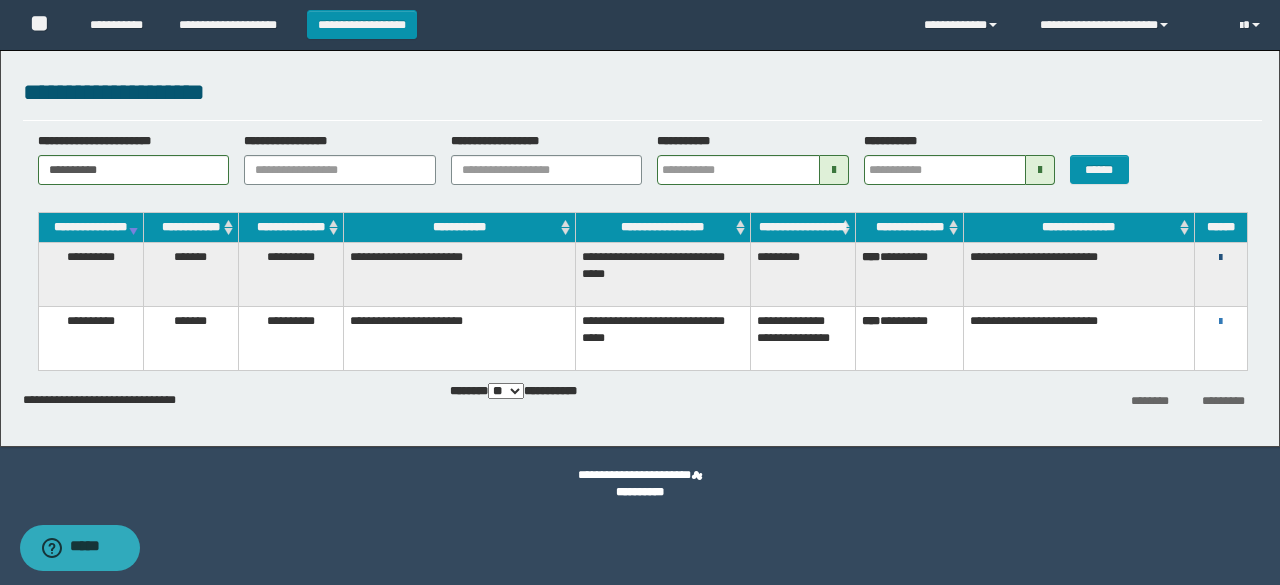 click at bounding box center (1220, 258) 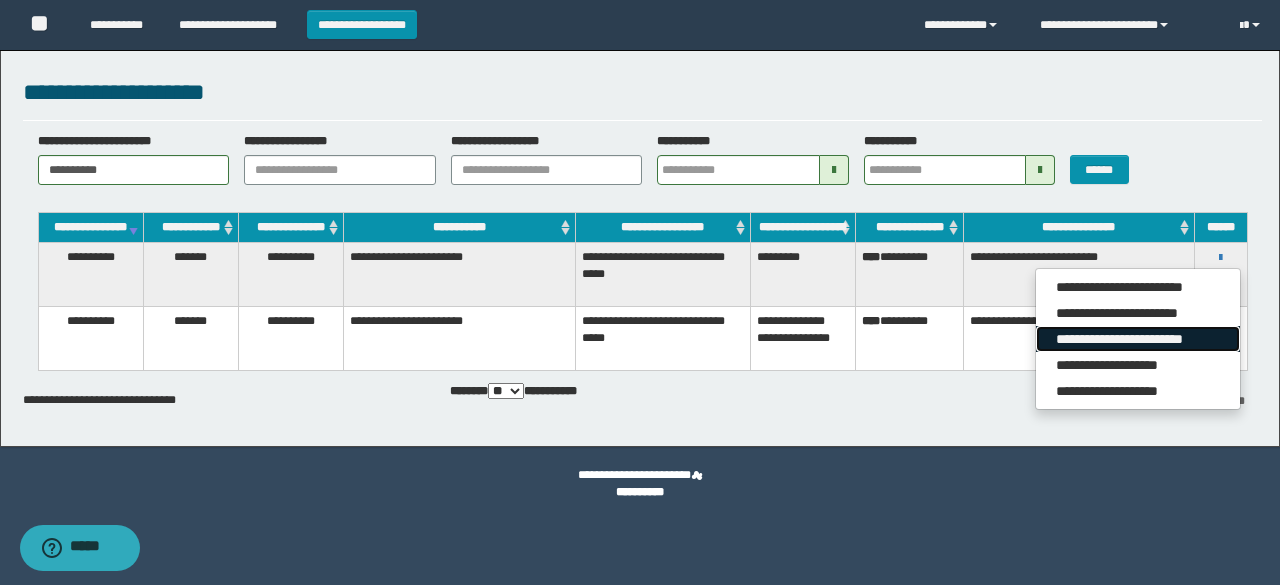 click on "**********" at bounding box center [1137, 339] 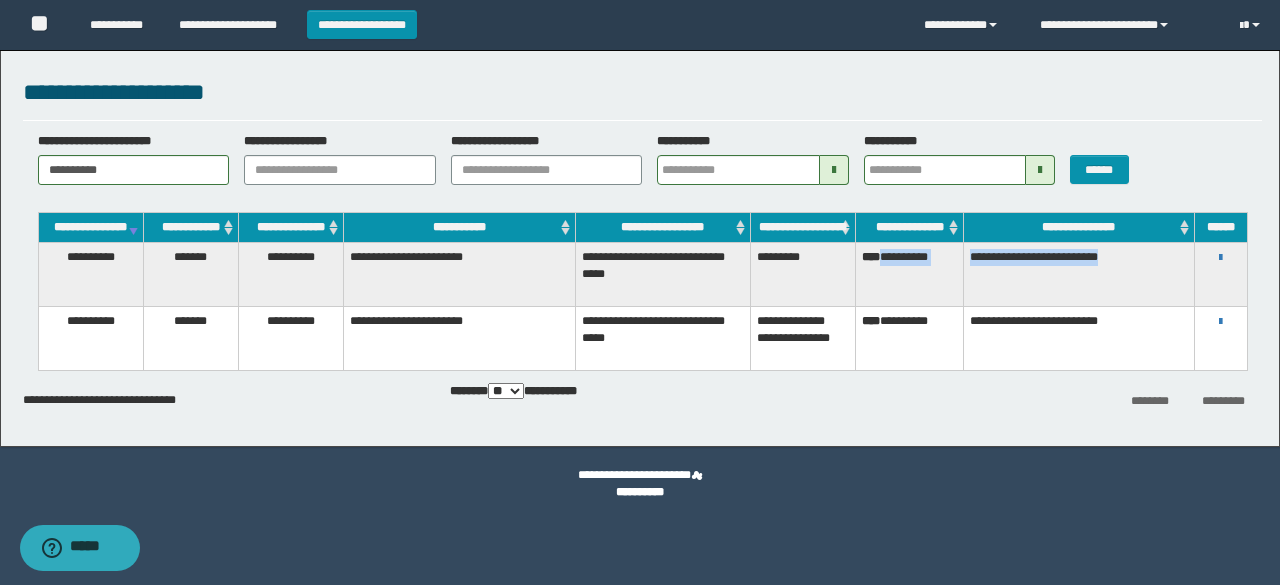 drag, startPoint x: 889, startPoint y: 275, endPoint x: 1164, endPoint y: 269, distance: 275.06546 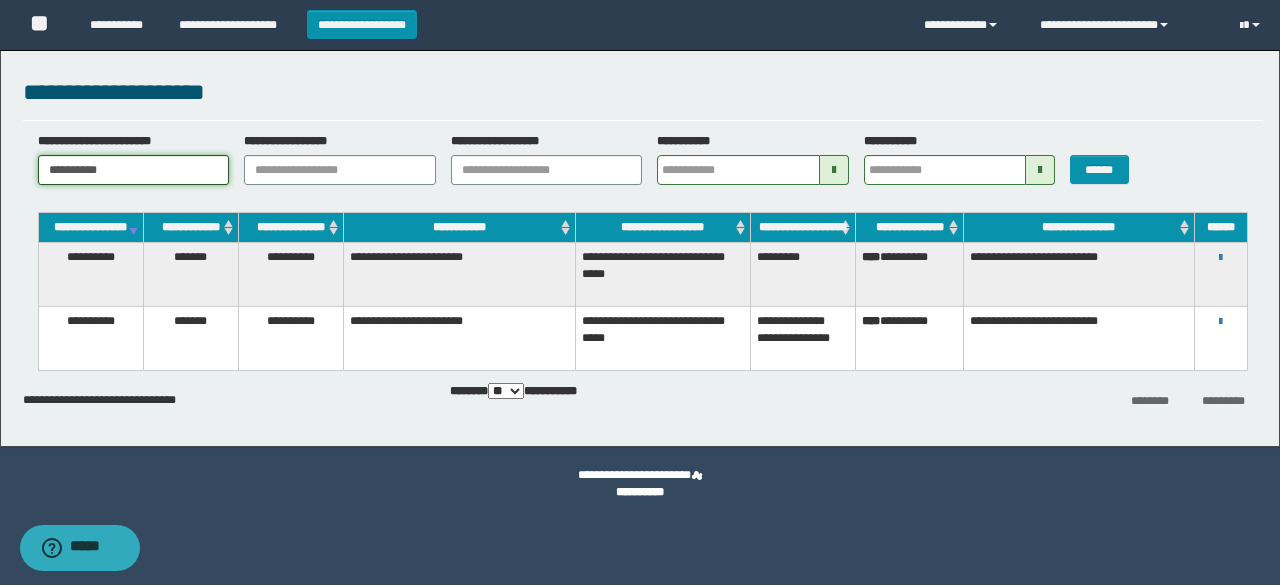 click on "**********" at bounding box center [134, 170] 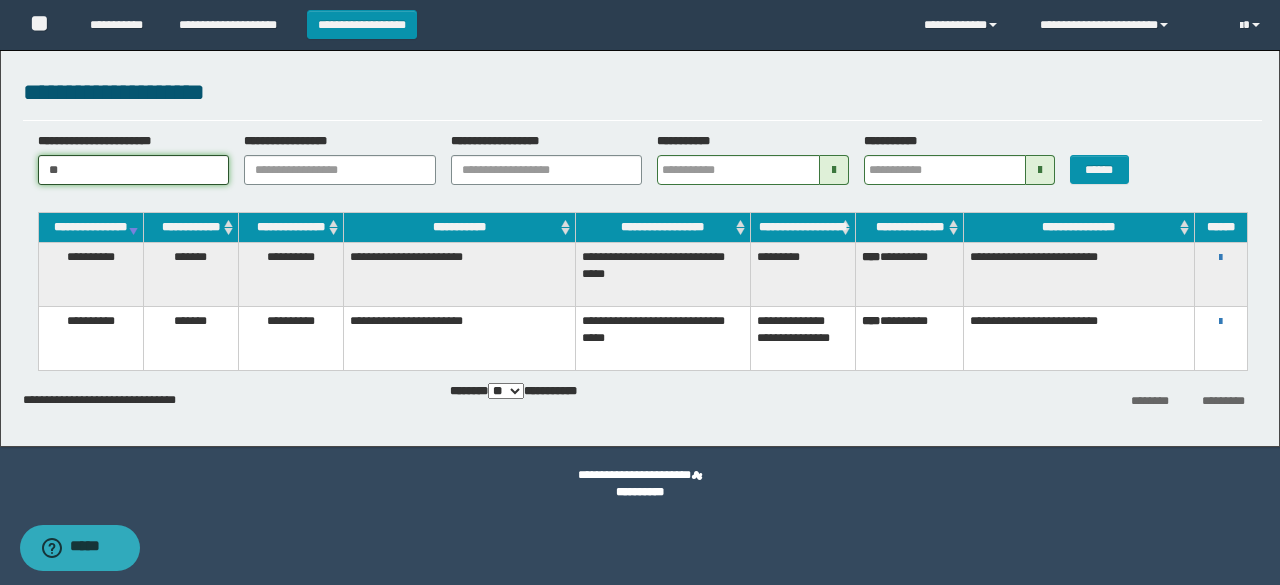 type on "*" 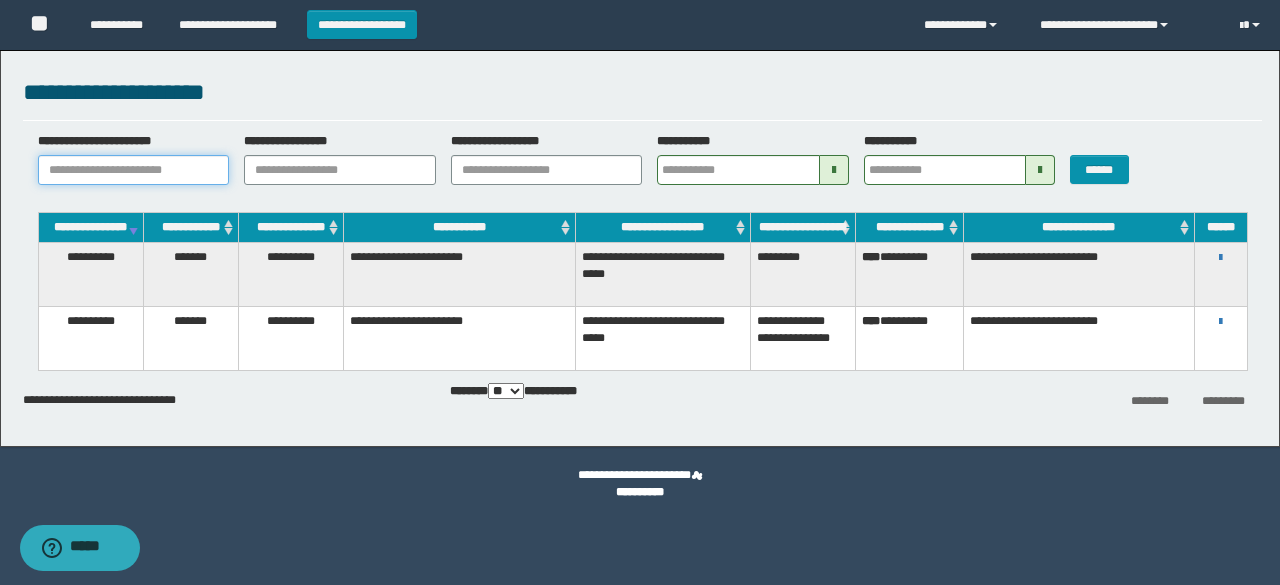 paste on "********" 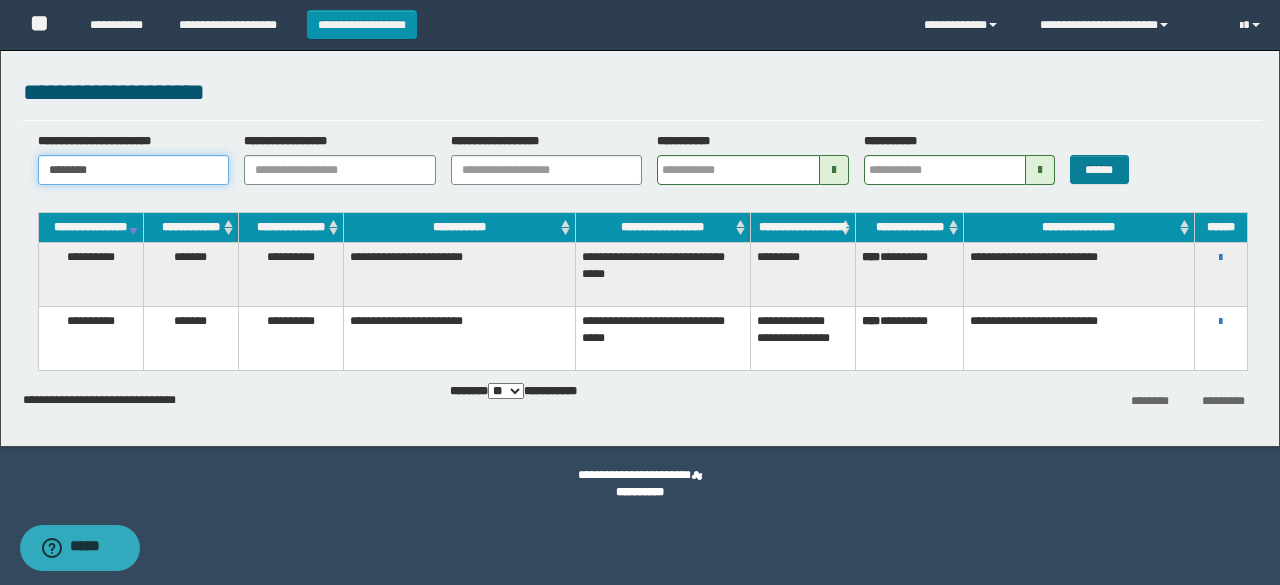 type on "********" 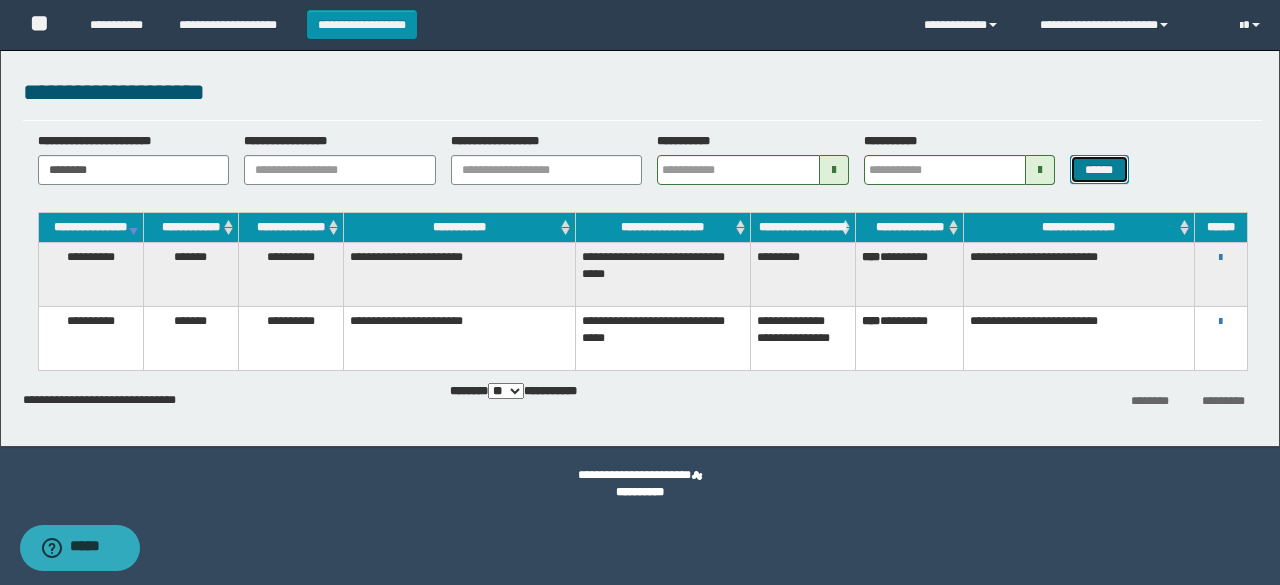 click on "******" at bounding box center (1099, 169) 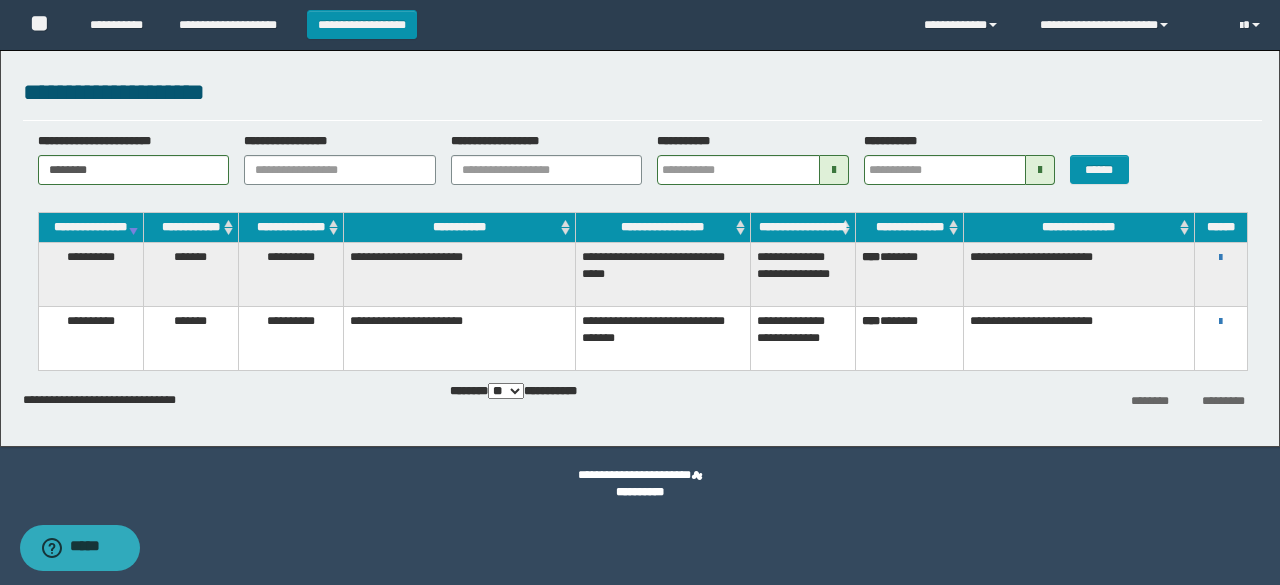 click on "**********" at bounding box center [1221, 257] 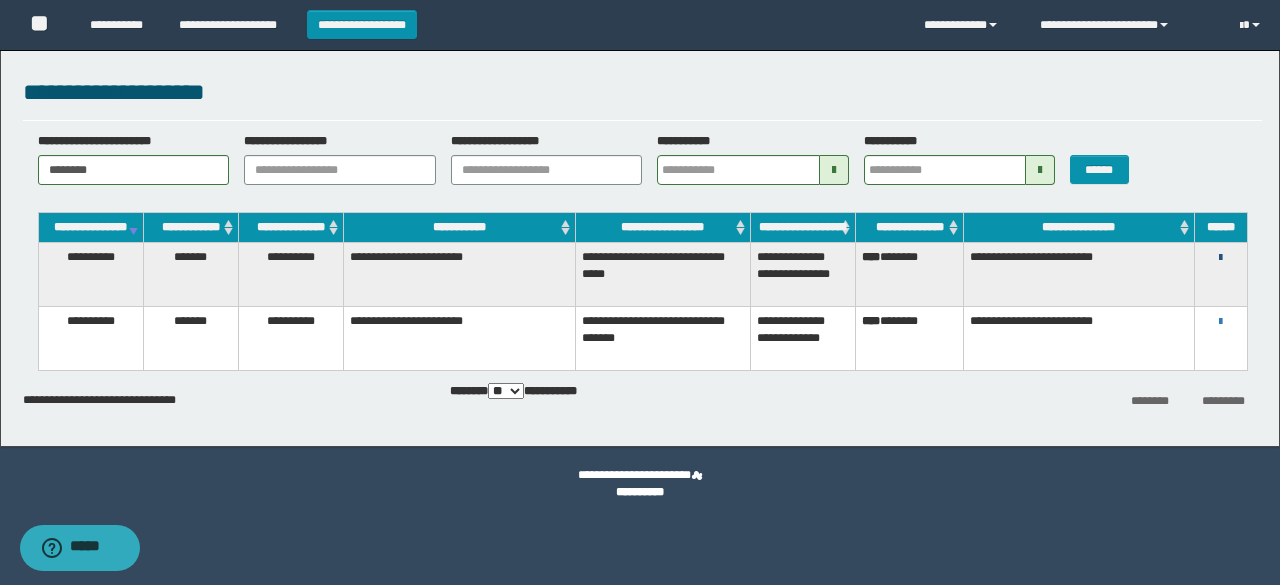 click at bounding box center (1220, 258) 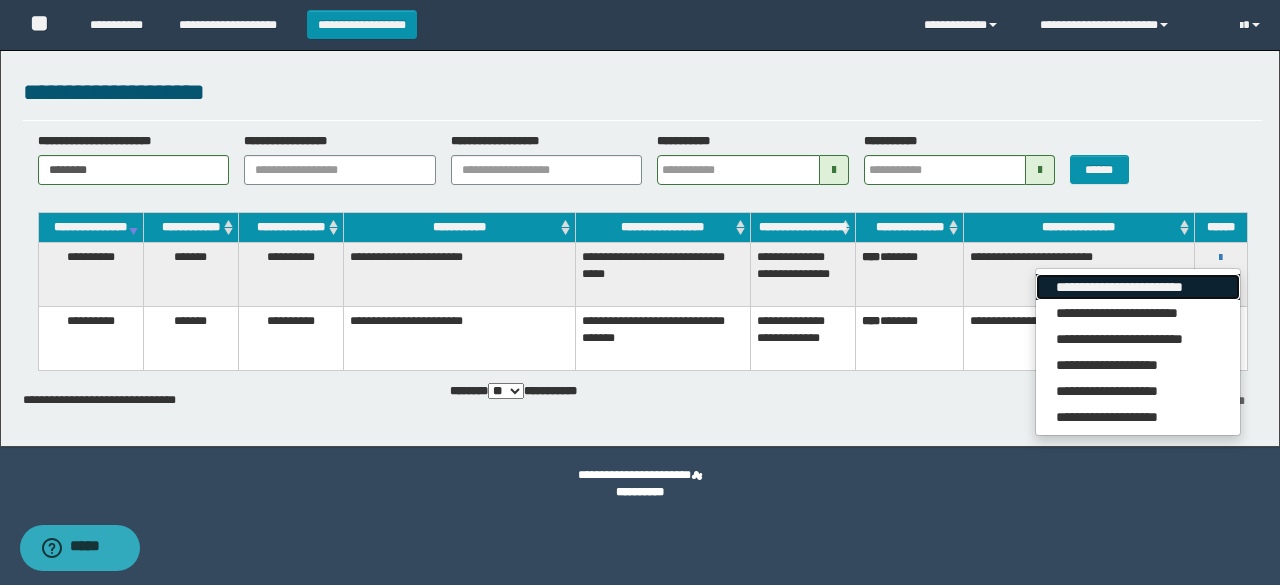 click on "**********" at bounding box center (1137, 287) 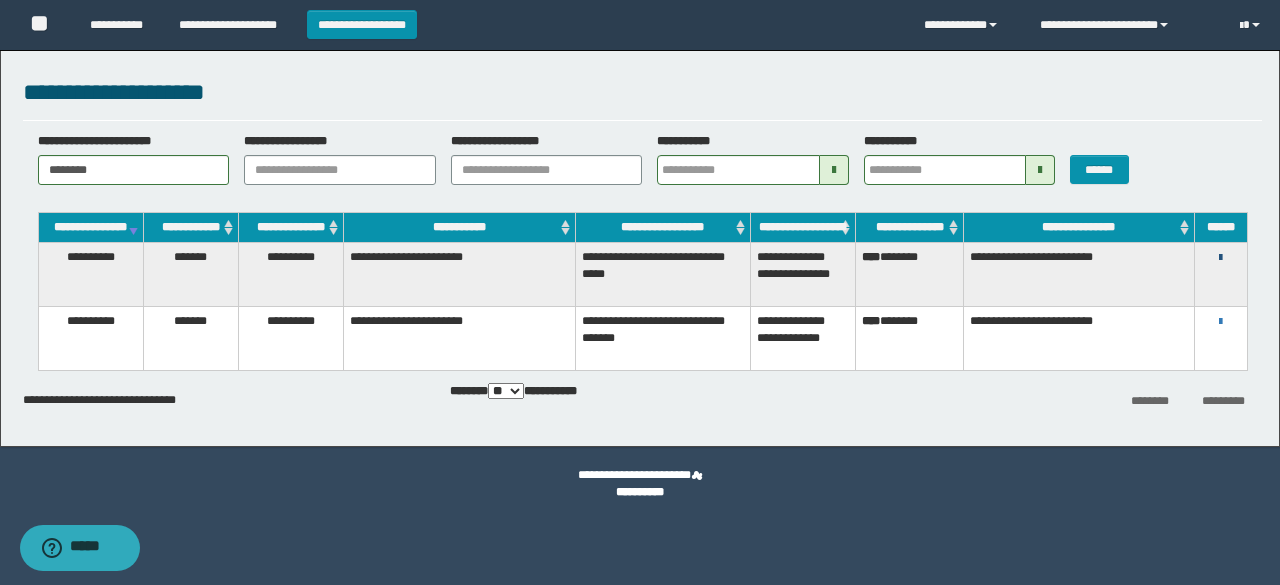click at bounding box center (1220, 258) 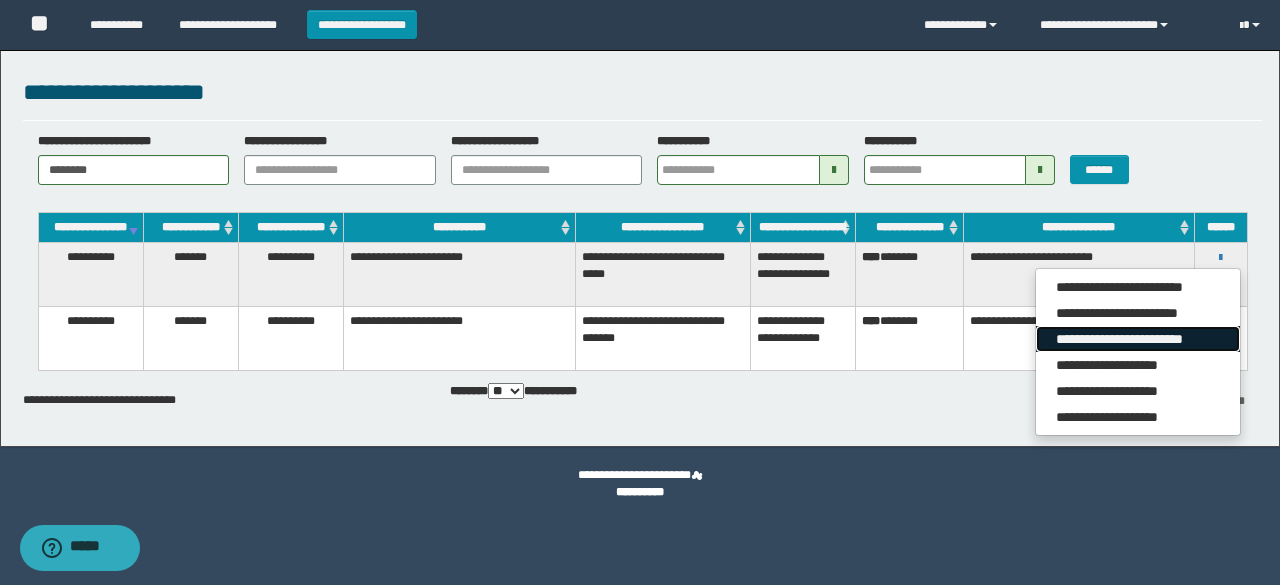 click on "**********" at bounding box center (1137, 339) 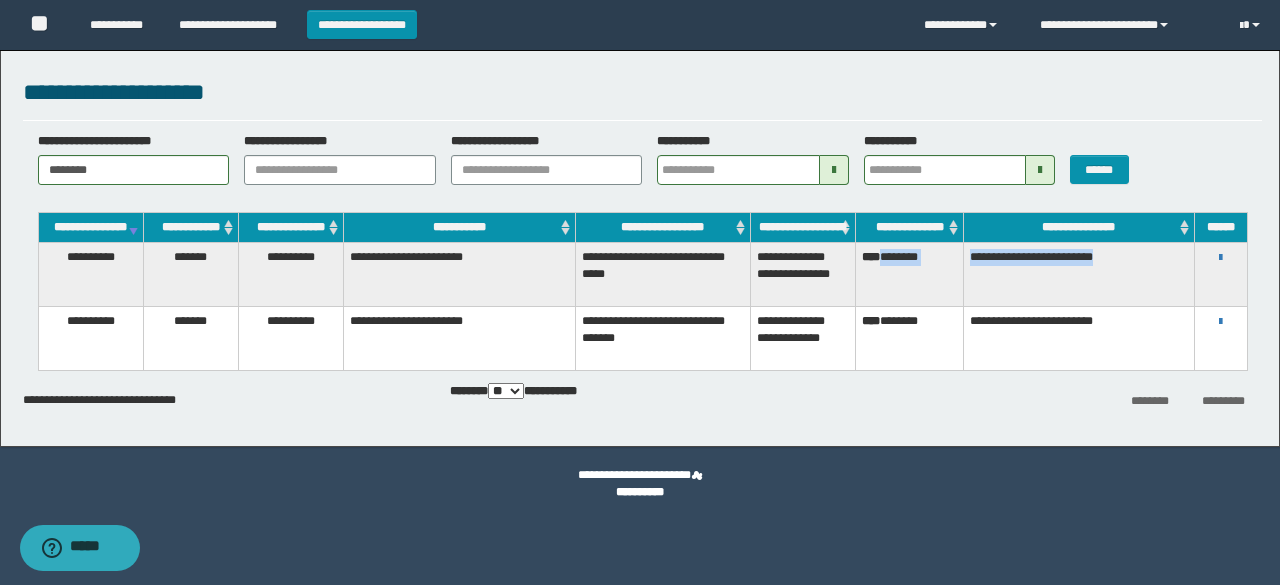 drag, startPoint x: 885, startPoint y: 275, endPoint x: 1162, endPoint y: 267, distance: 277.1155 